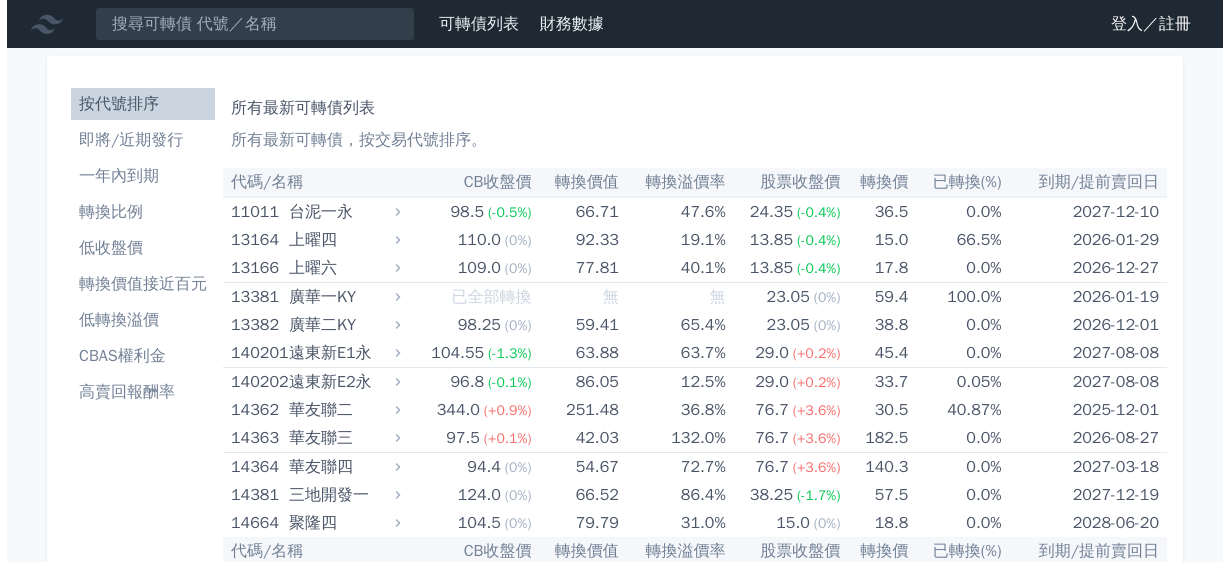 scroll, scrollTop: 0, scrollLeft: 0, axis: both 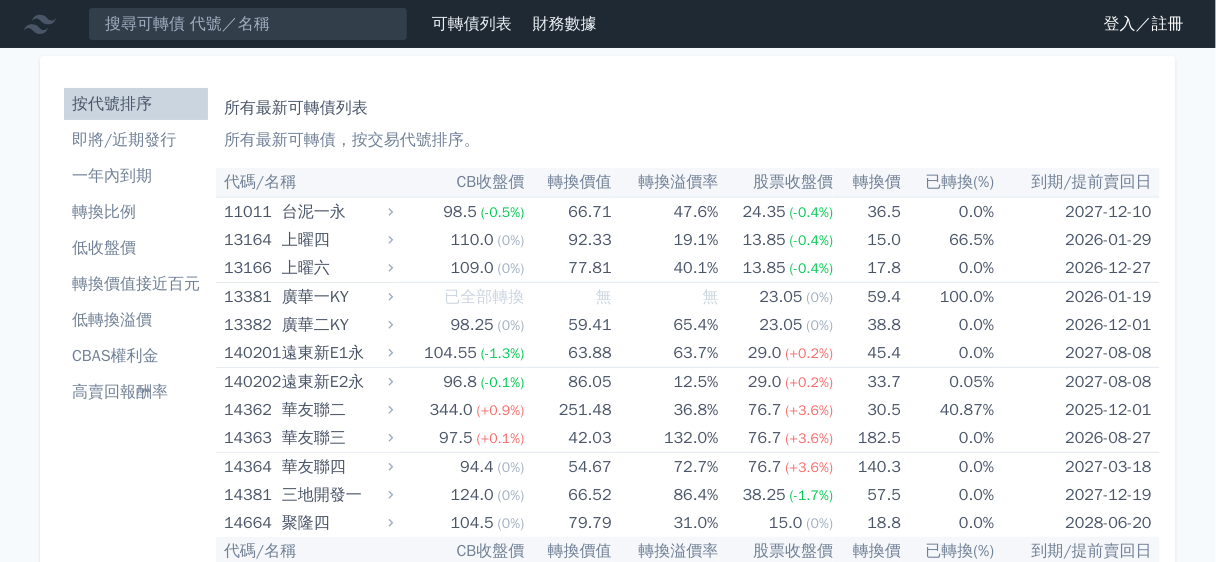 click on "即將/近期發行" at bounding box center [136, 140] 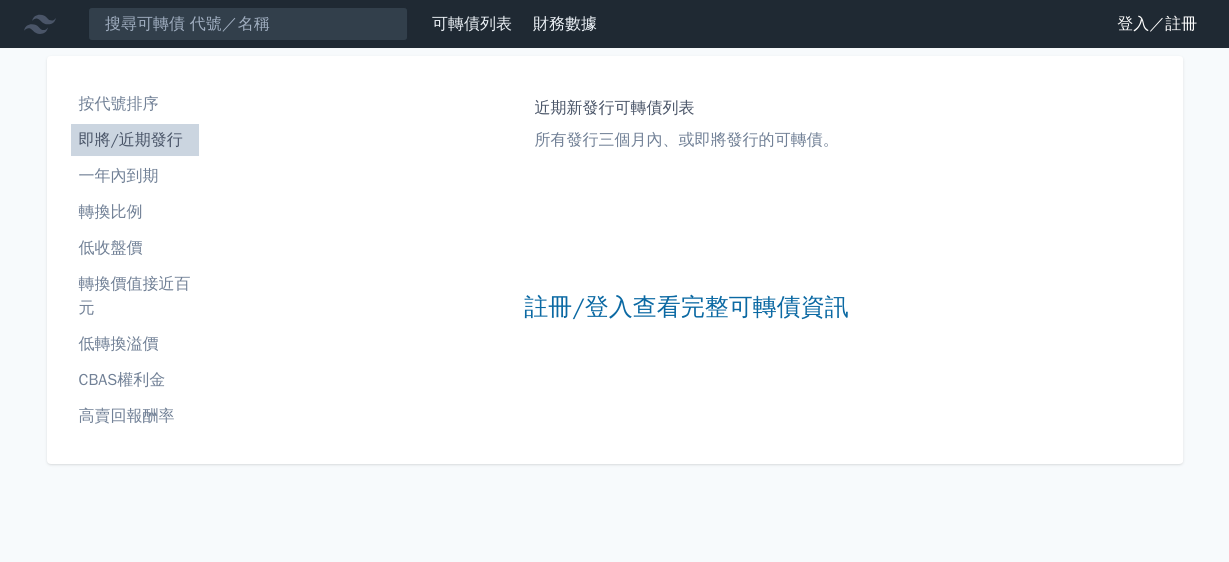 click on "登入／註冊" at bounding box center [1157, 24] 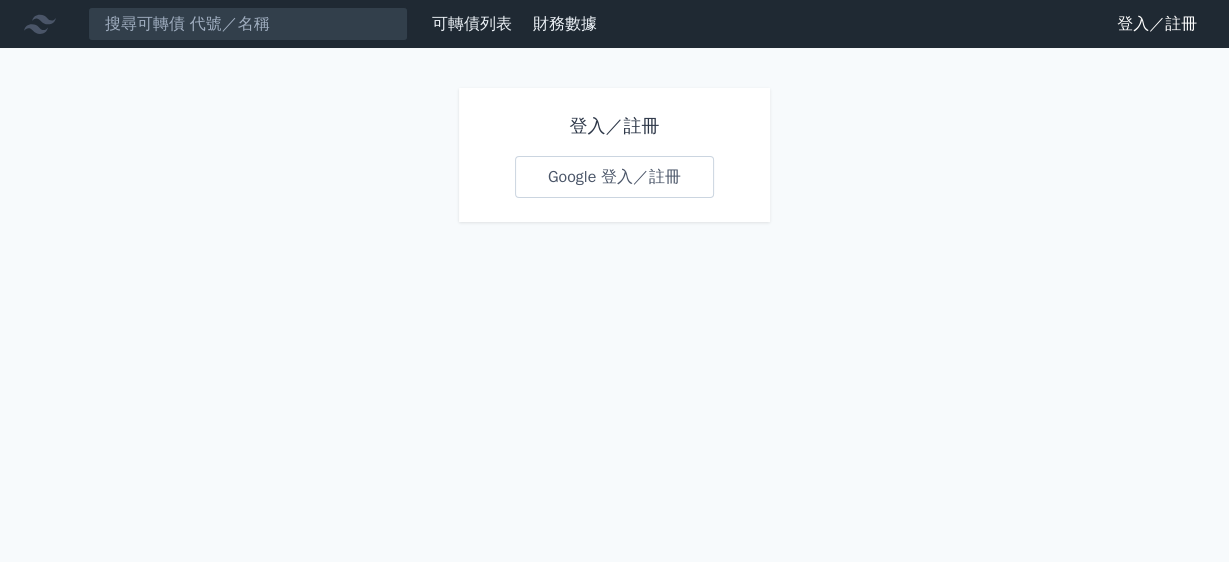 click on "Google 登入／註冊" at bounding box center [614, 177] 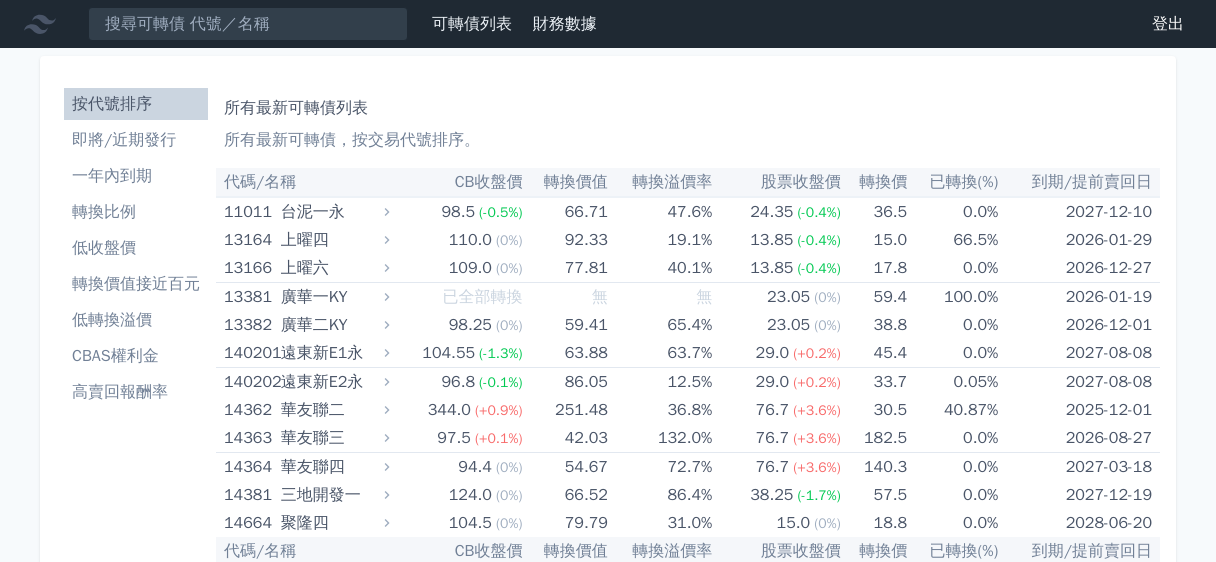 scroll, scrollTop: 0, scrollLeft: 0, axis: both 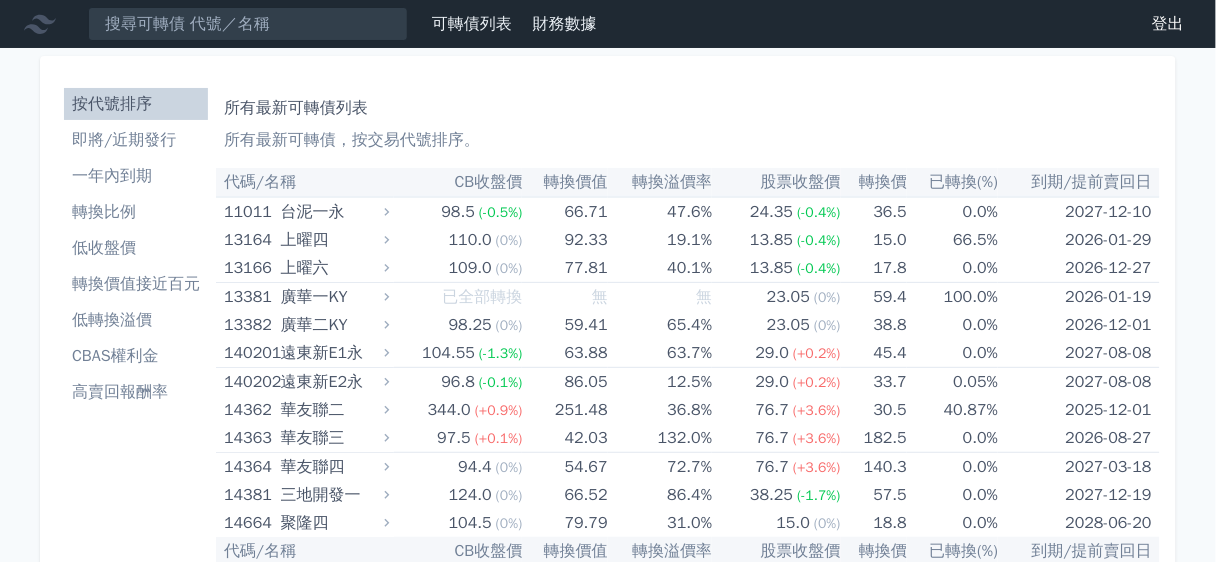 click on "即將/近期發行" at bounding box center [136, 140] 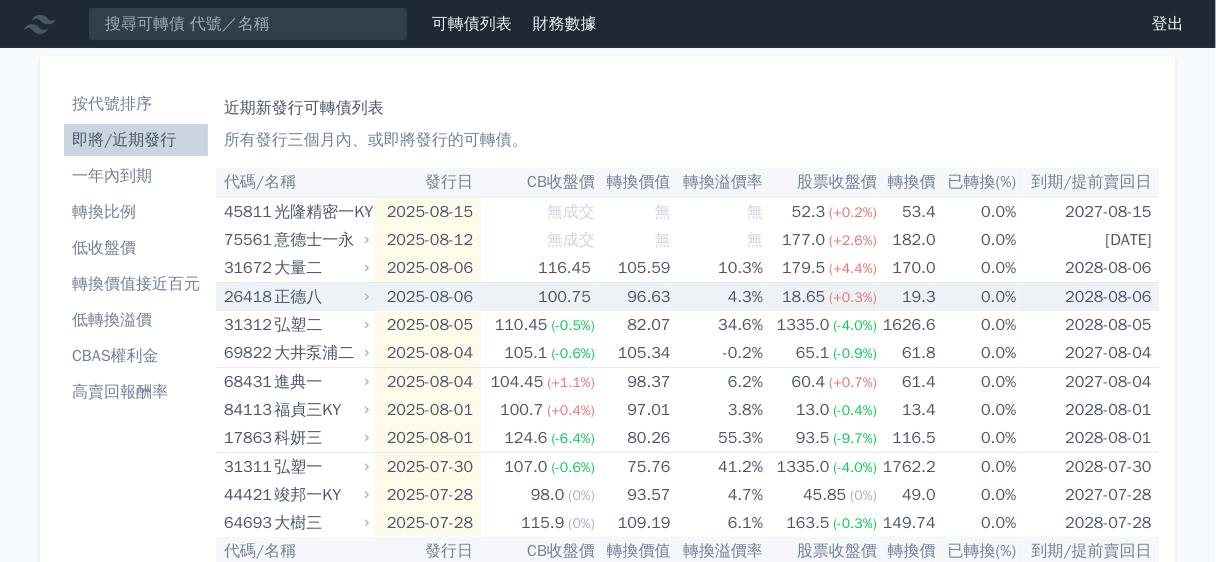 click on "正德八" at bounding box center [320, 297] 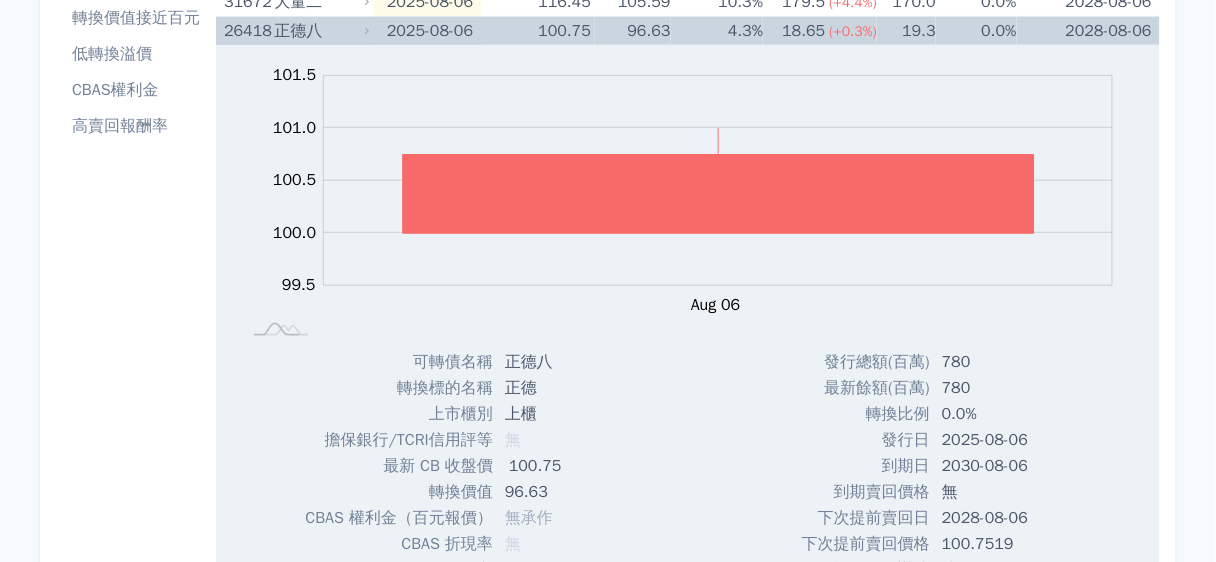 scroll, scrollTop: 533, scrollLeft: 0, axis: vertical 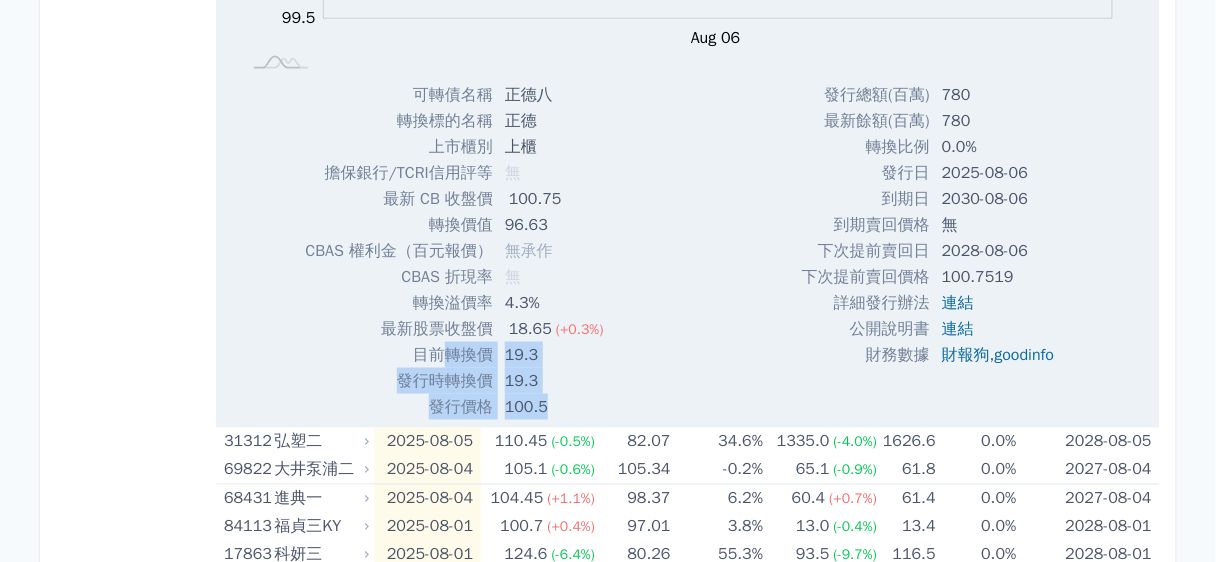 drag, startPoint x: 616, startPoint y: 396, endPoint x: 435, endPoint y: 355, distance: 185.58556 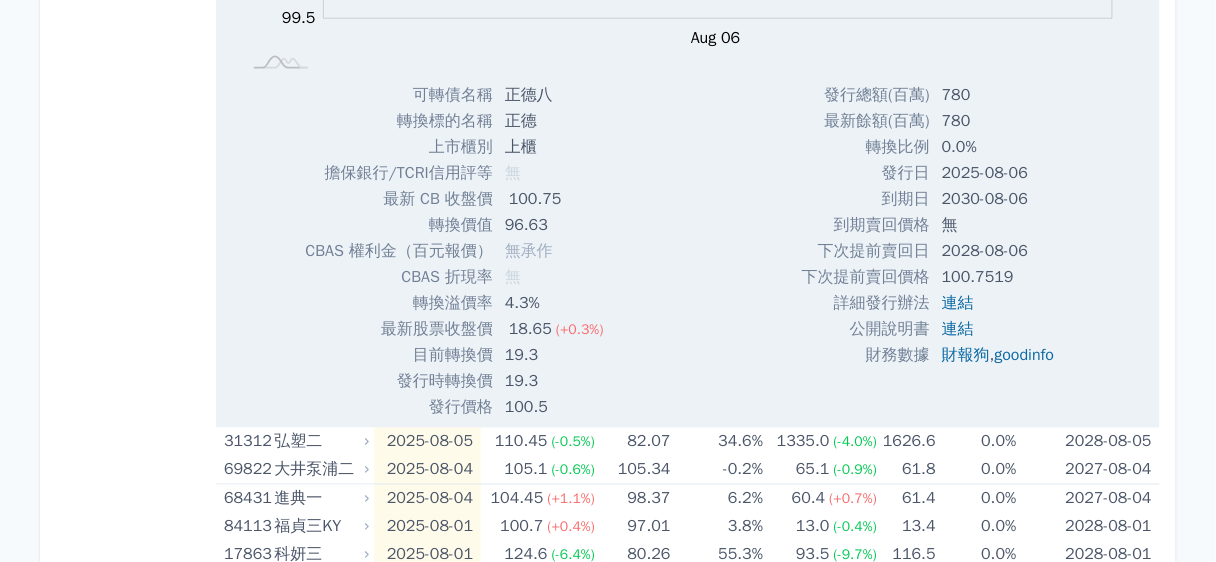 click on "Zoom Out 100.0 98.5 99.0 99.5 100.0 100.5 101.0 101.5 102.0 L Aug 06 Aug 07 Aug 08 100% Chart created using amCharts library
可轉債名稱
正德八
轉換標的名稱
正德
上市櫃別
上櫃
擔保銀行/TCRI信用評等
無 最新 CB 收盤價" at bounding box center (688, 99) 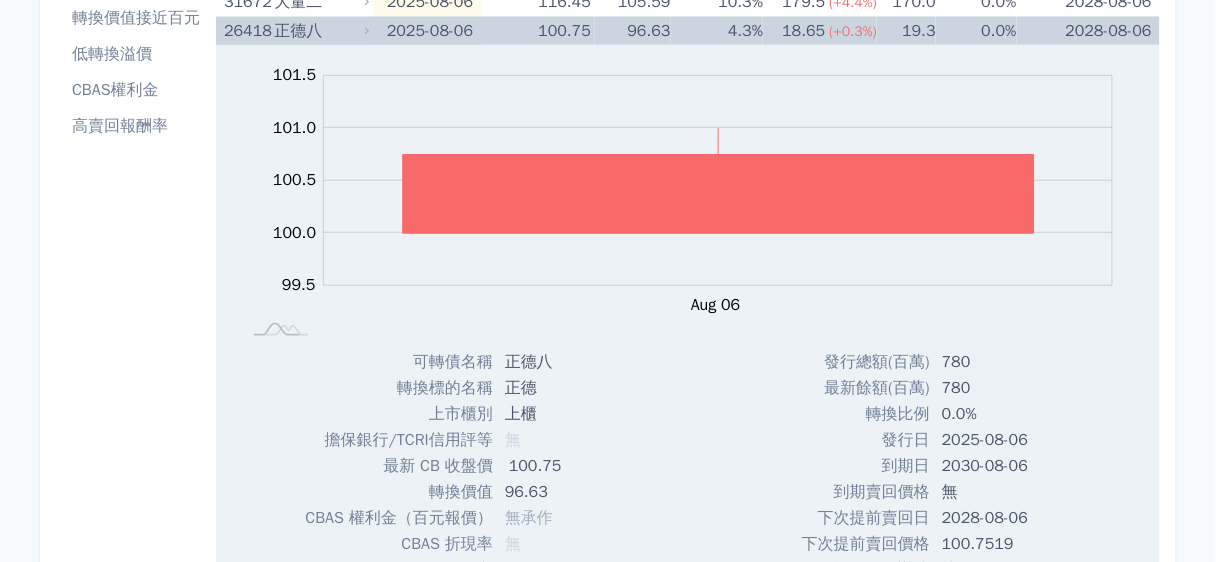 scroll, scrollTop: 133, scrollLeft: 0, axis: vertical 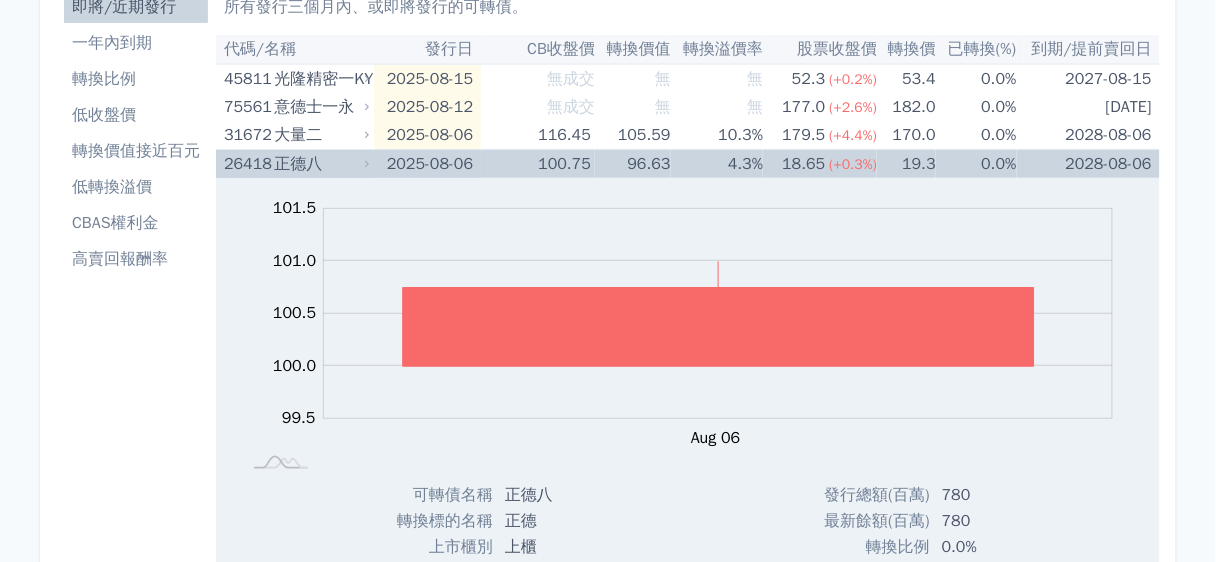click on "正德八" at bounding box center [320, 164] 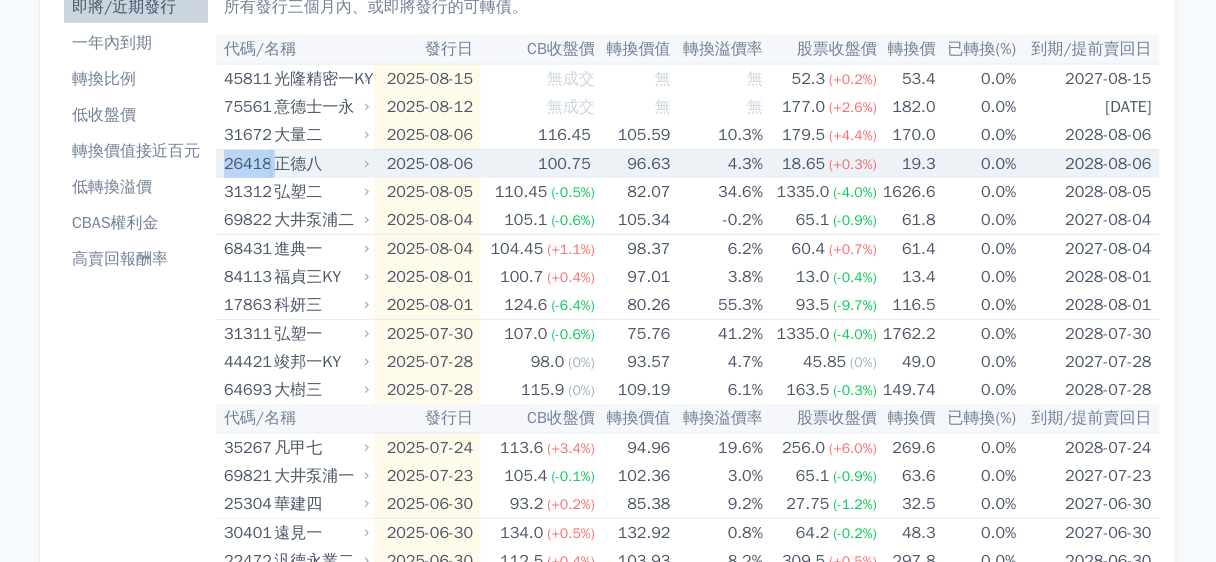 click on "26418
正德八" at bounding box center [295, 164] 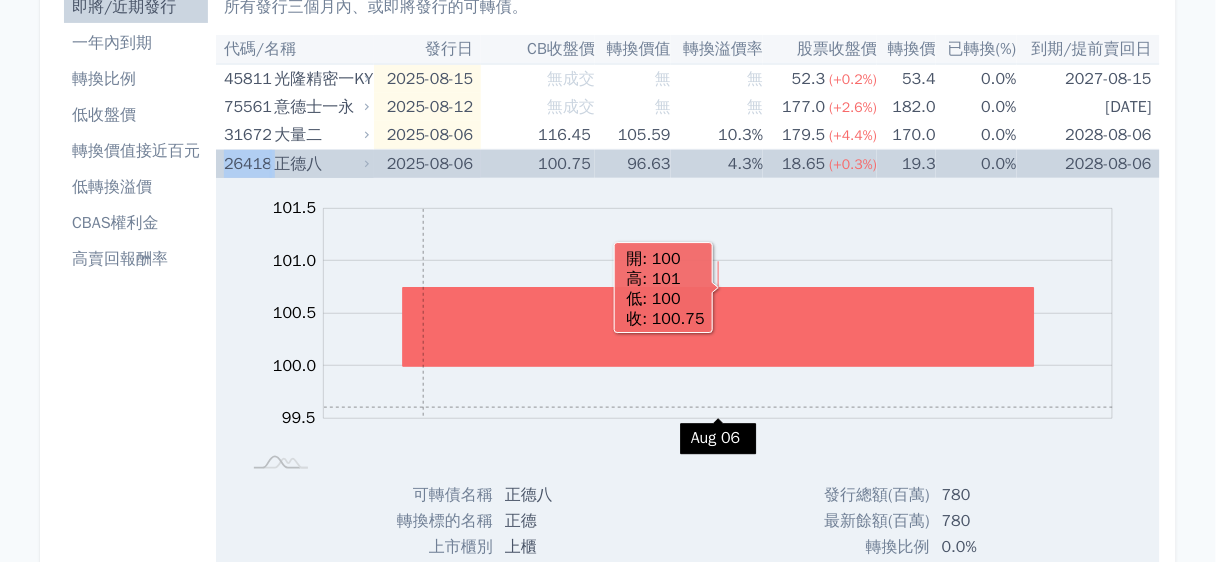 copy on "26418" 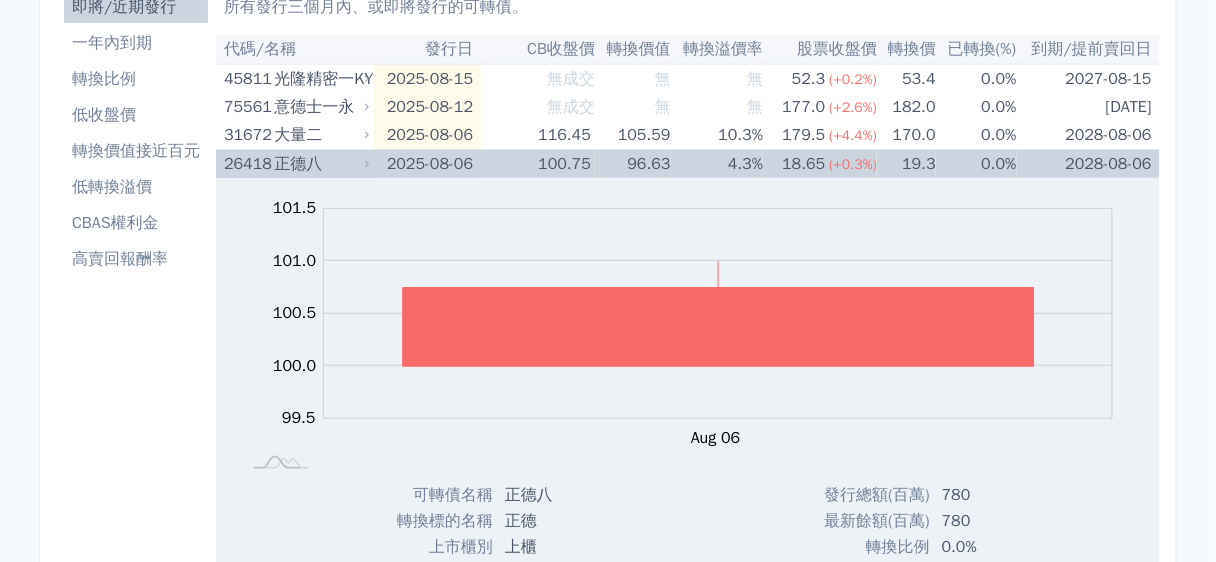 click on "2025-08-06" at bounding box center [428, 164] 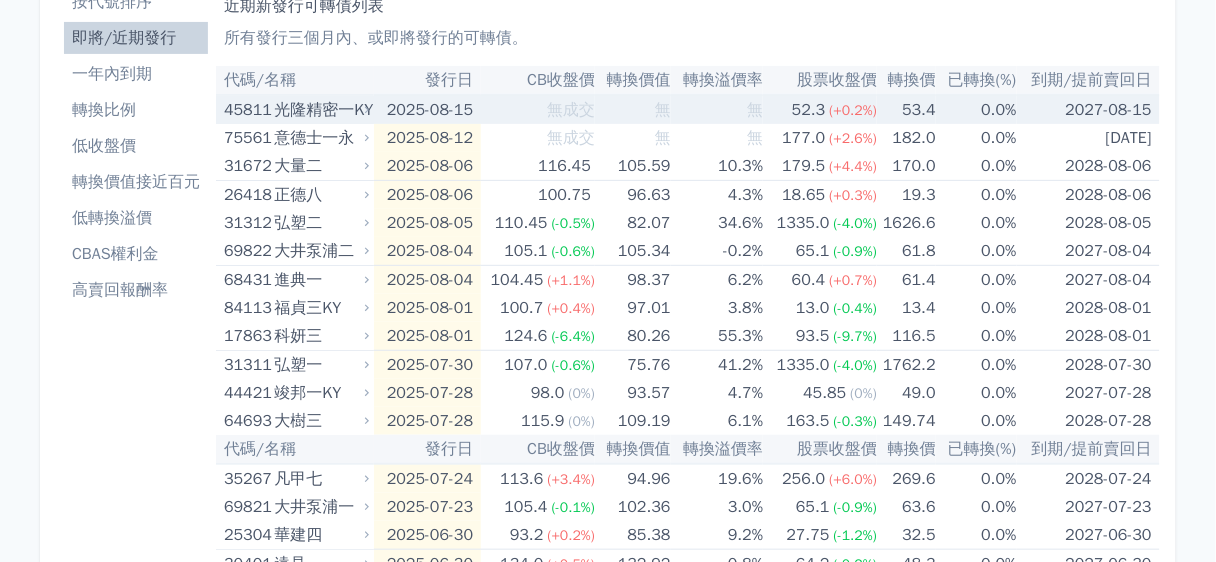 scroll, scrollTop: 133, scrollLeft: 0, axis: vertical 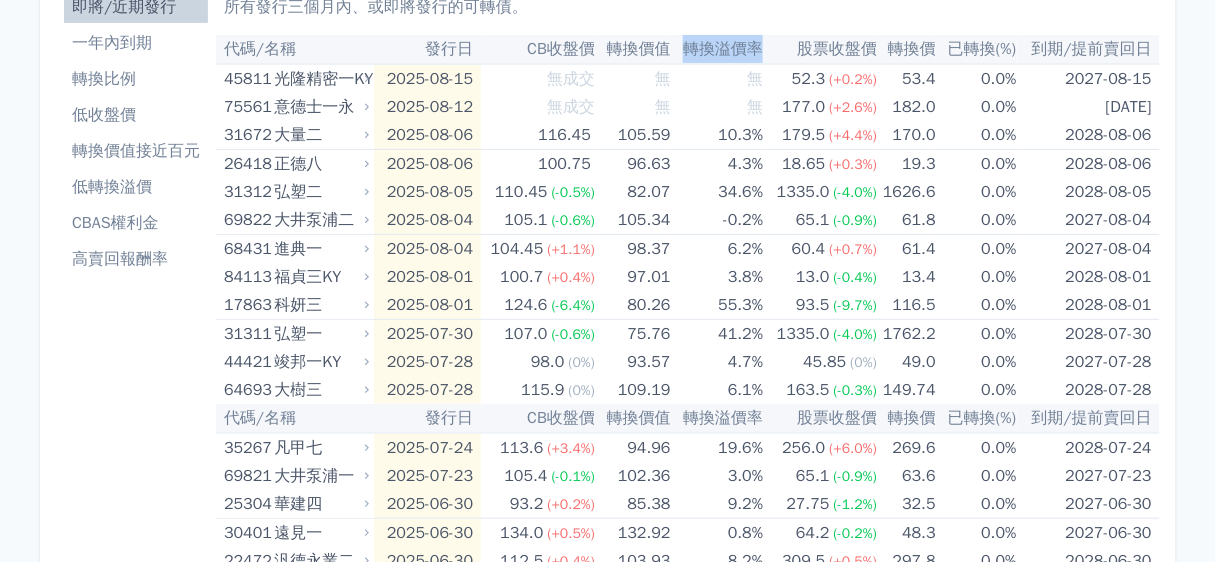 drag, startPoint x: 678, startPoint y: 44, endPoint x: 762, endPoint y: 35, distance: 84.48077 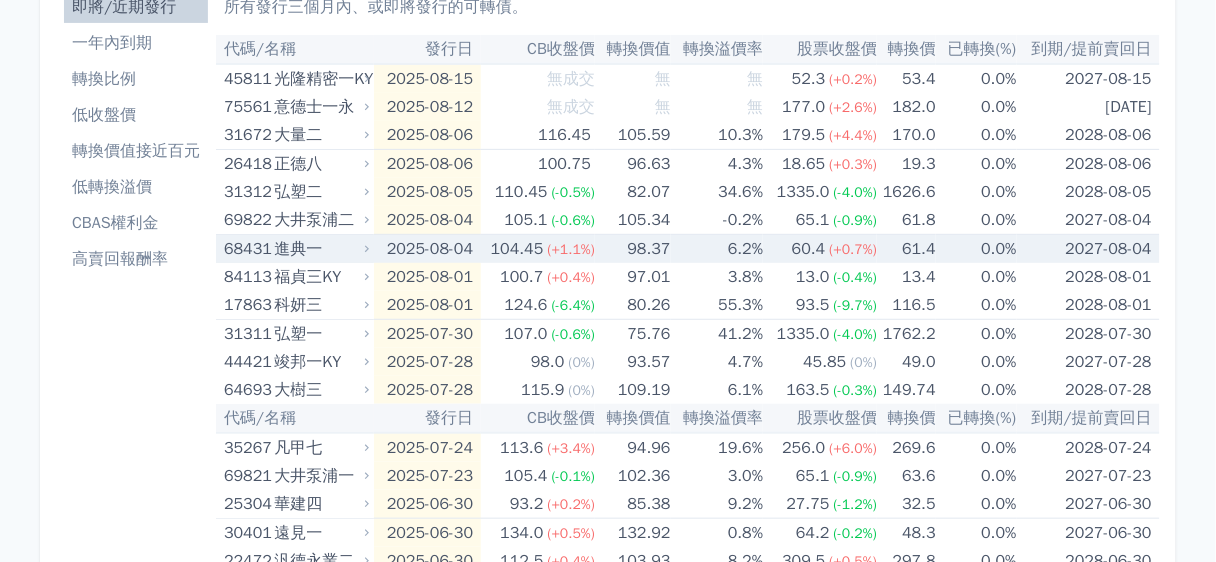 click on "進典一" at bounding box center (320, 249) 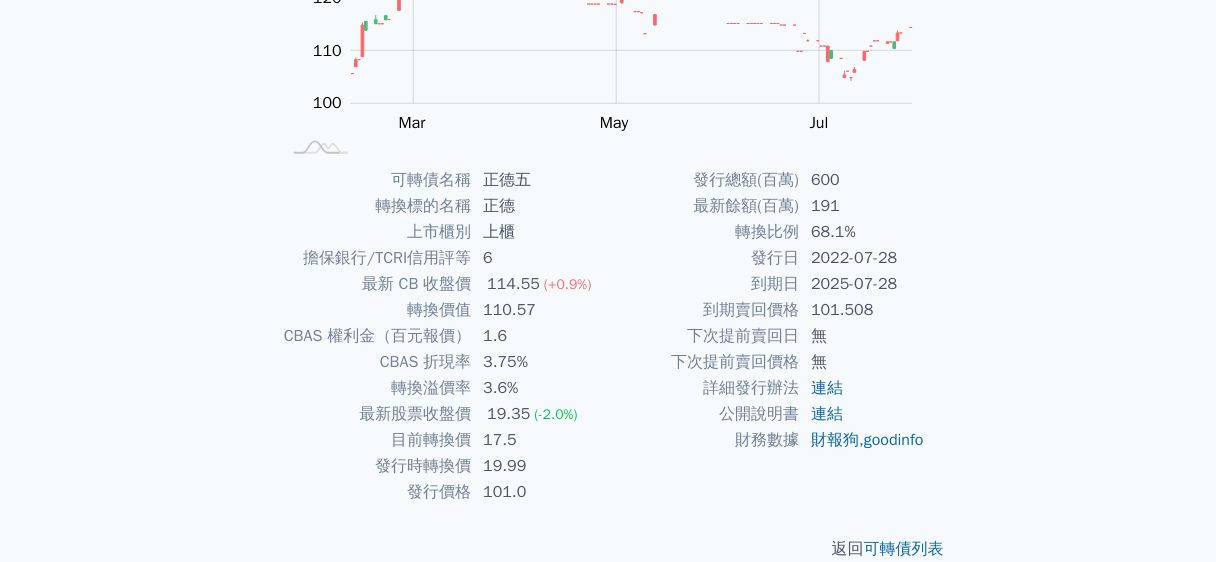 scroll, scrollTop: 363, scrollLeft: 0, axis: vertical 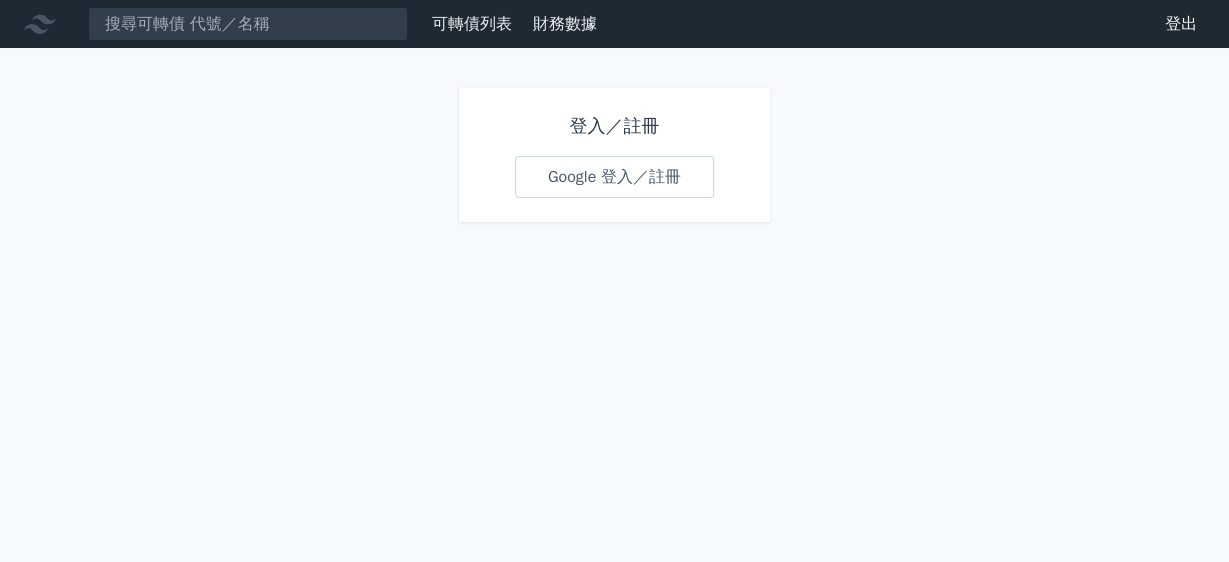 click on "Google 登入／註冊" at bounding box center [614, 177] 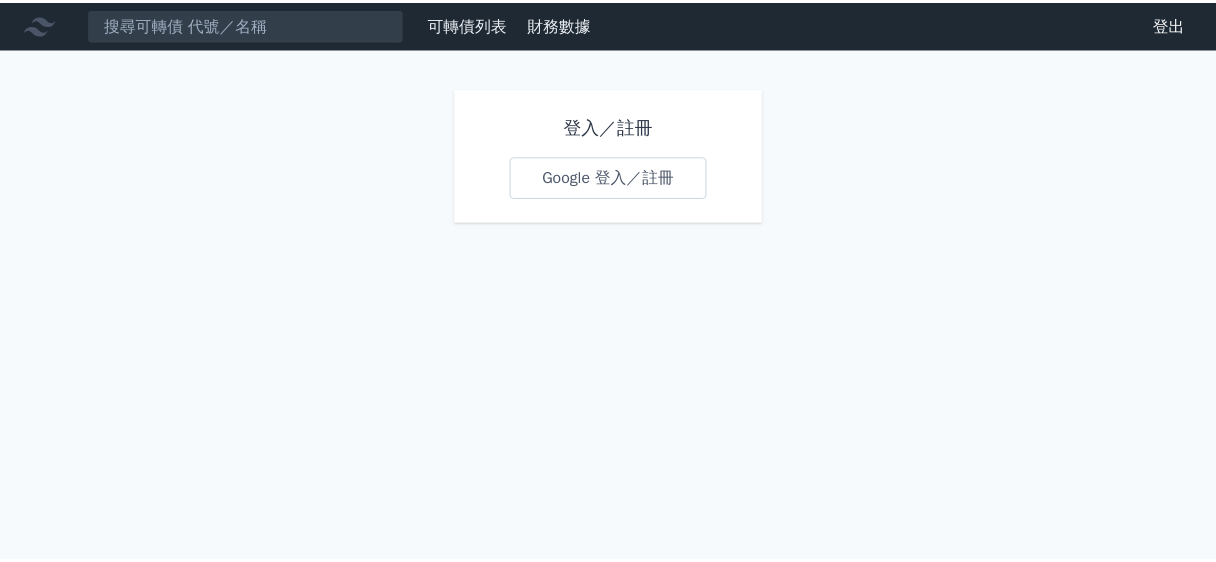 scroll, scrollTop: 0, scrollLeft: 0, axis: both 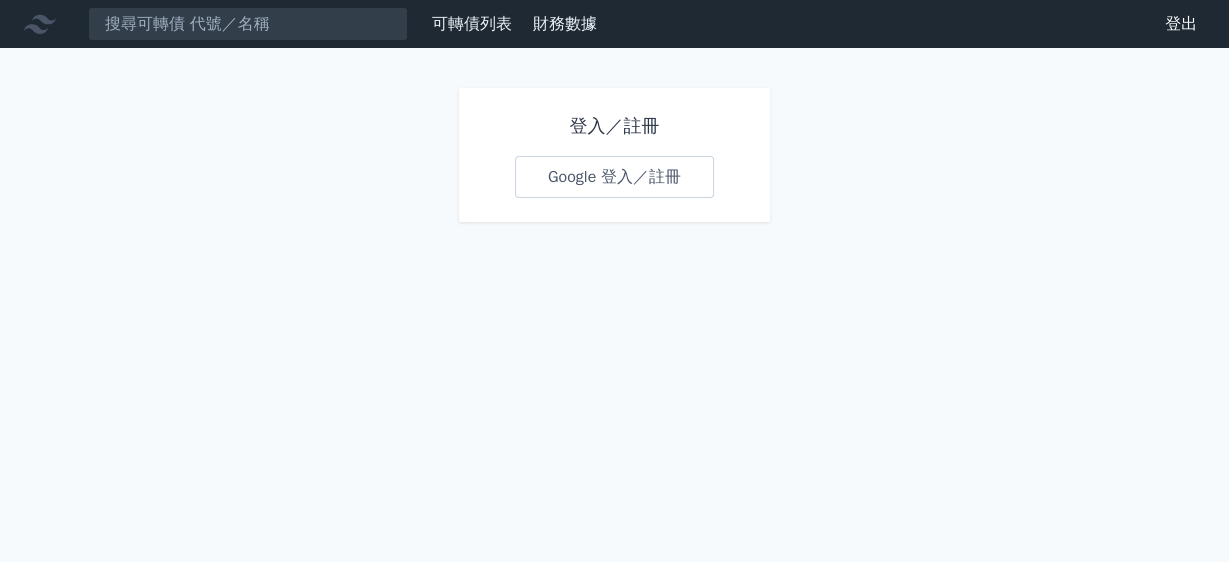 click on "可轉債列表" at bounding box center [472, 24] 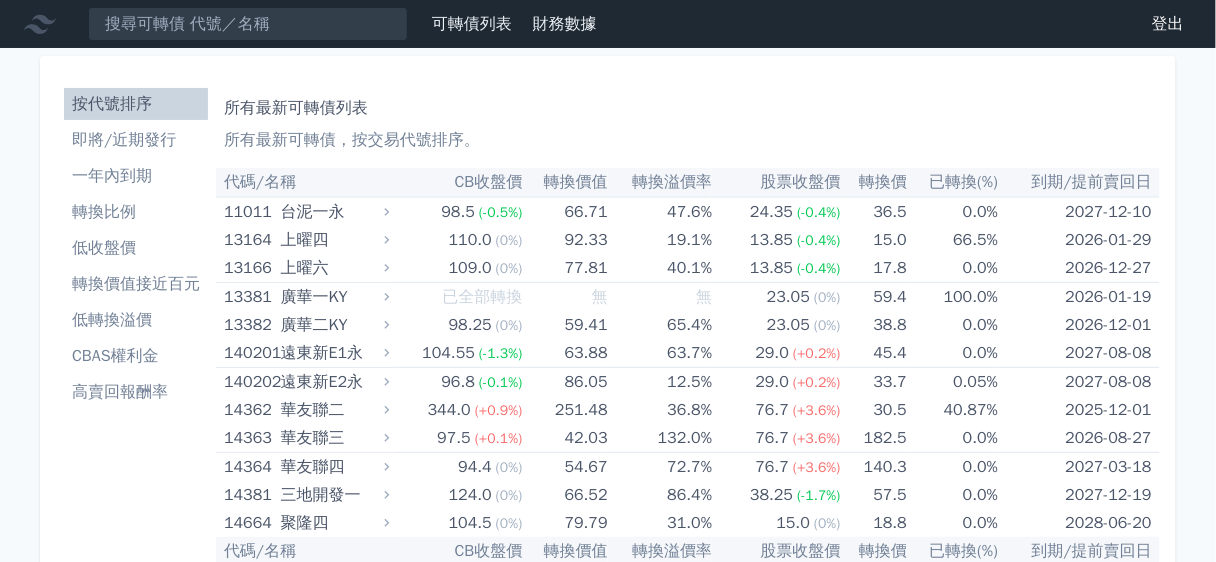 click on "即將/近期發行" at bounding box center (136, 140) 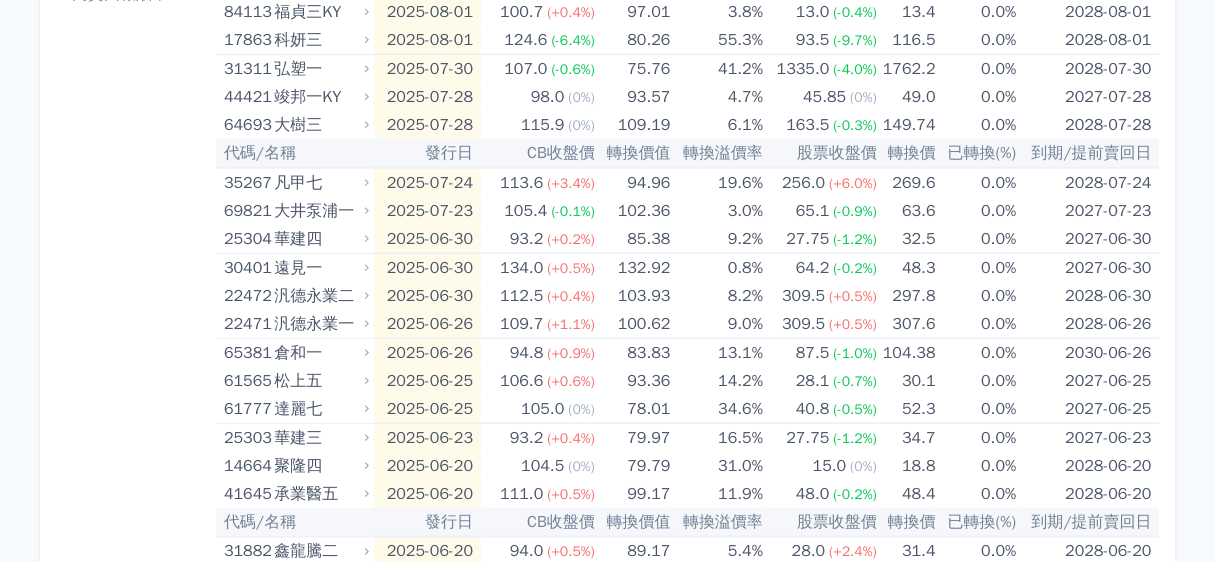 scroll, scrollTop: 0, scrollLeft: 0, axis: both 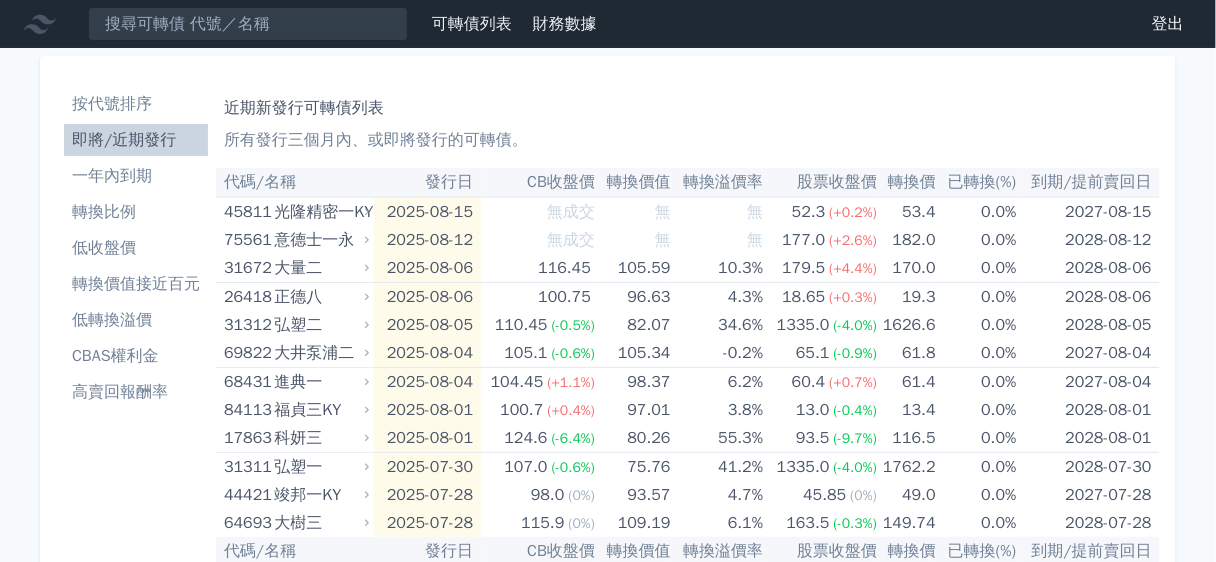 click on "轉換溢價率" at bounding box center (717, 182) 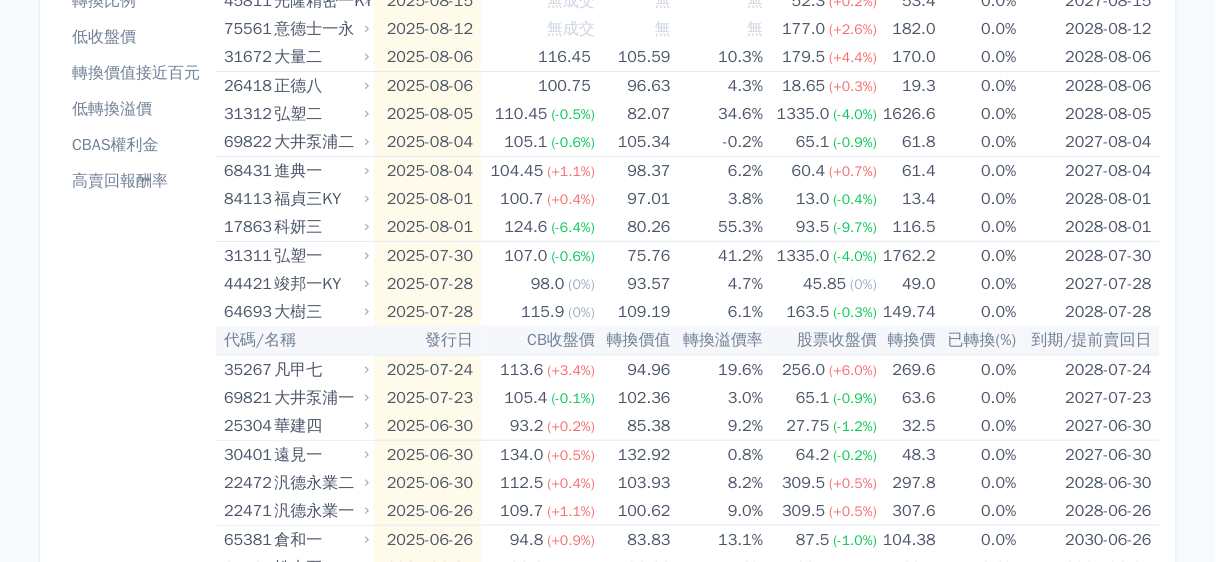 scroll, scrollTop: 131, scrollLeft: 0, axis: vertical 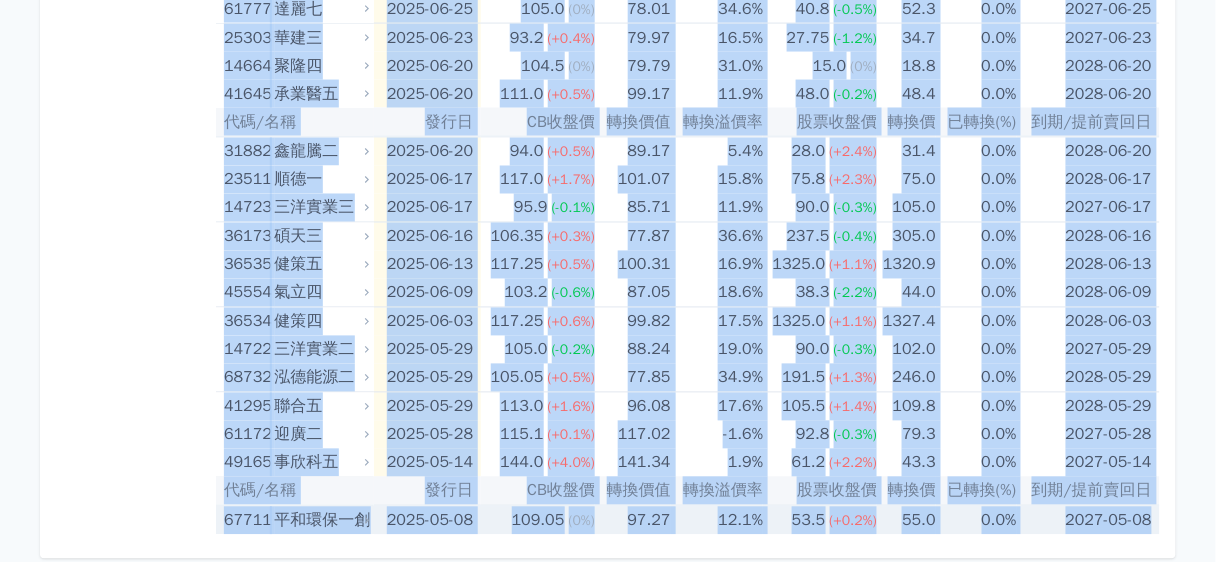 drag, startPoint x: 225, startPoint y: 177, endPoint x: 1150, endPoint y: 524, distance: 987.94434 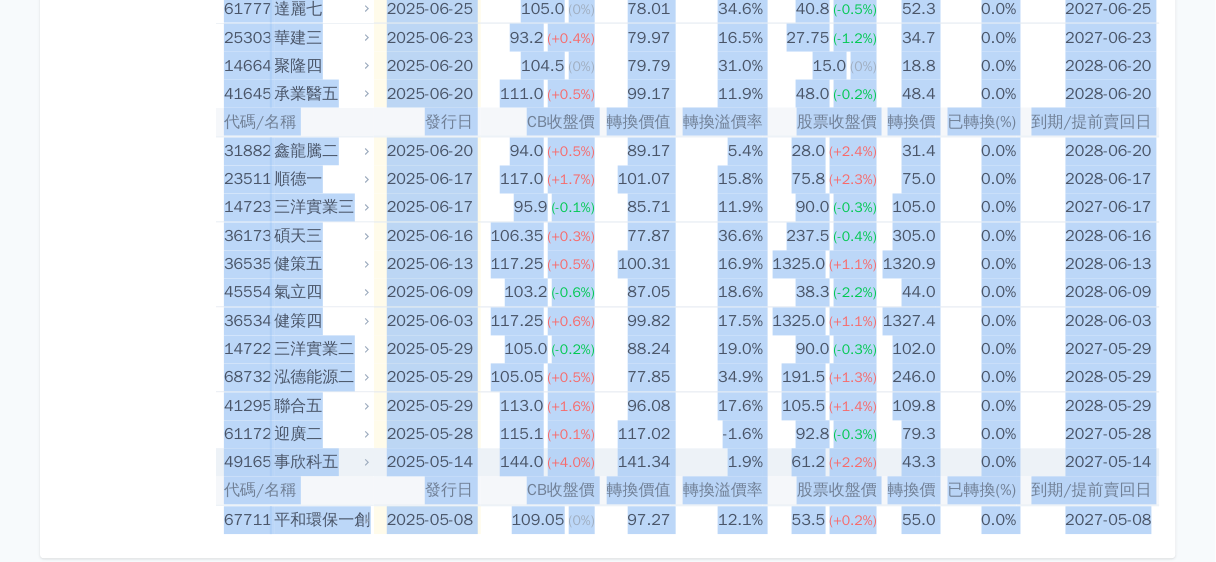 click on "141.34" at bounding box center [633, 463] 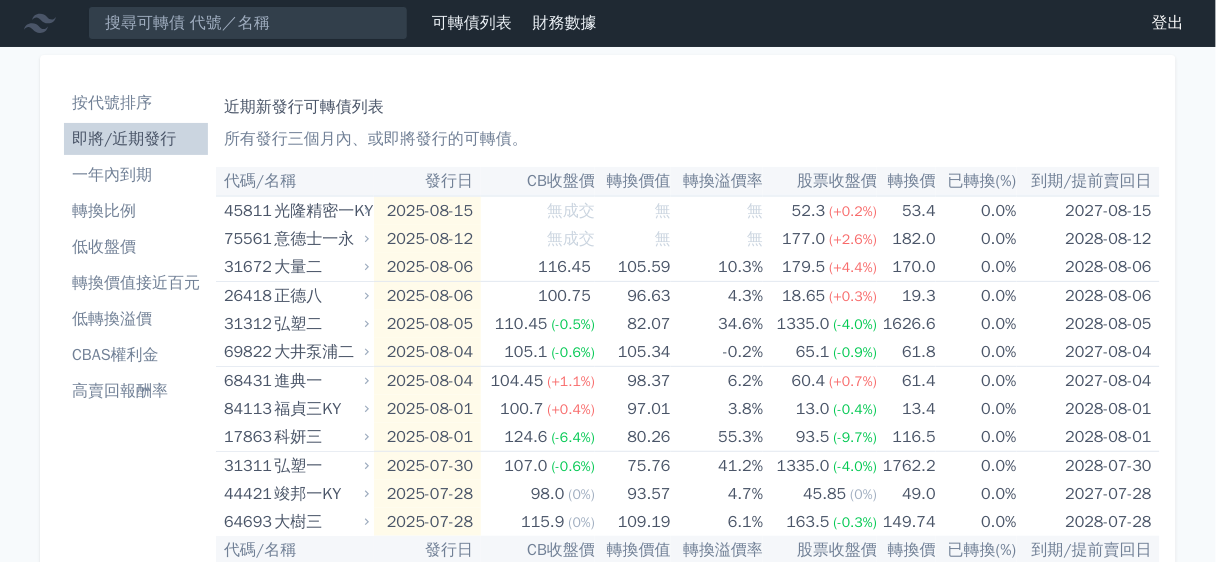 scroll, scrollTop: 0, scrollLeft: 0, axis: both 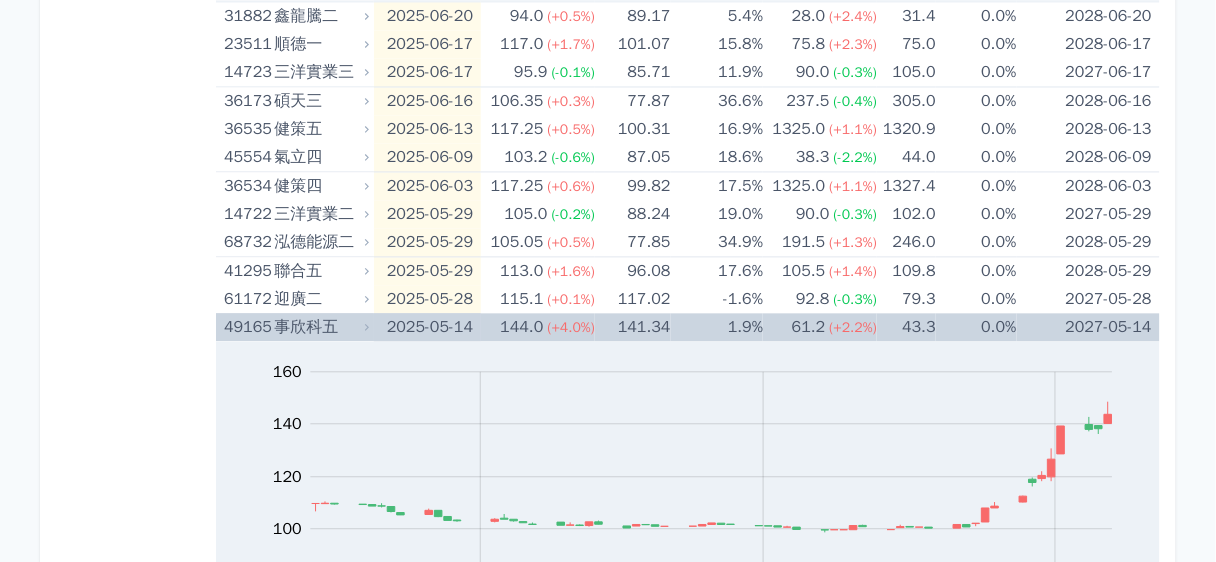 click on "2025-05-14" at bounding box center (428, 328) 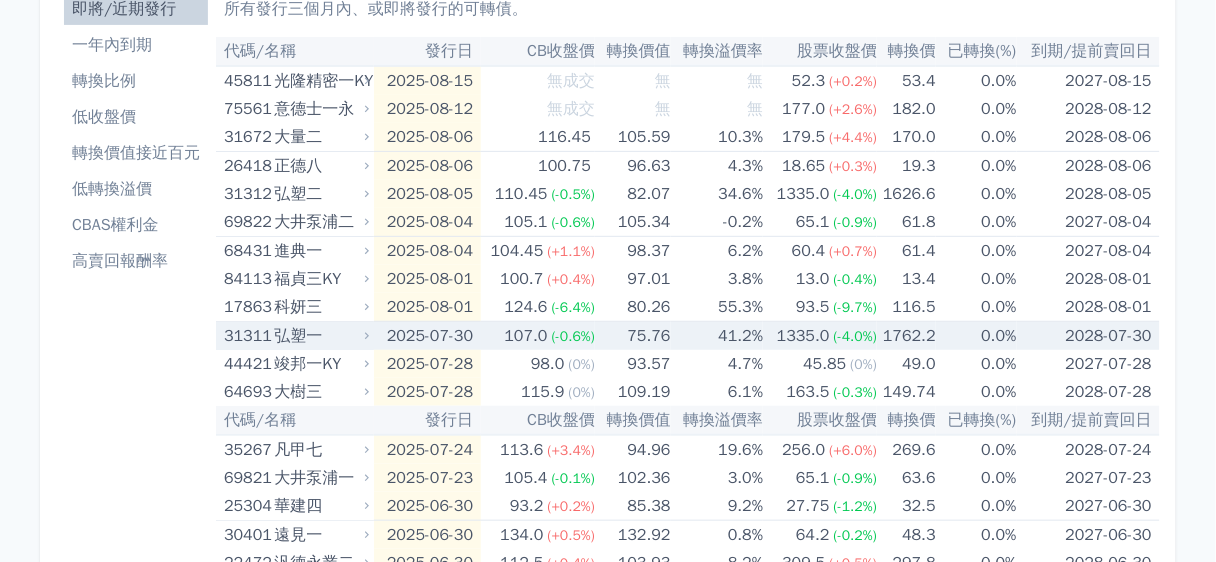 scroll, scrollTop: 0, scrollLeft: 0, axis: both 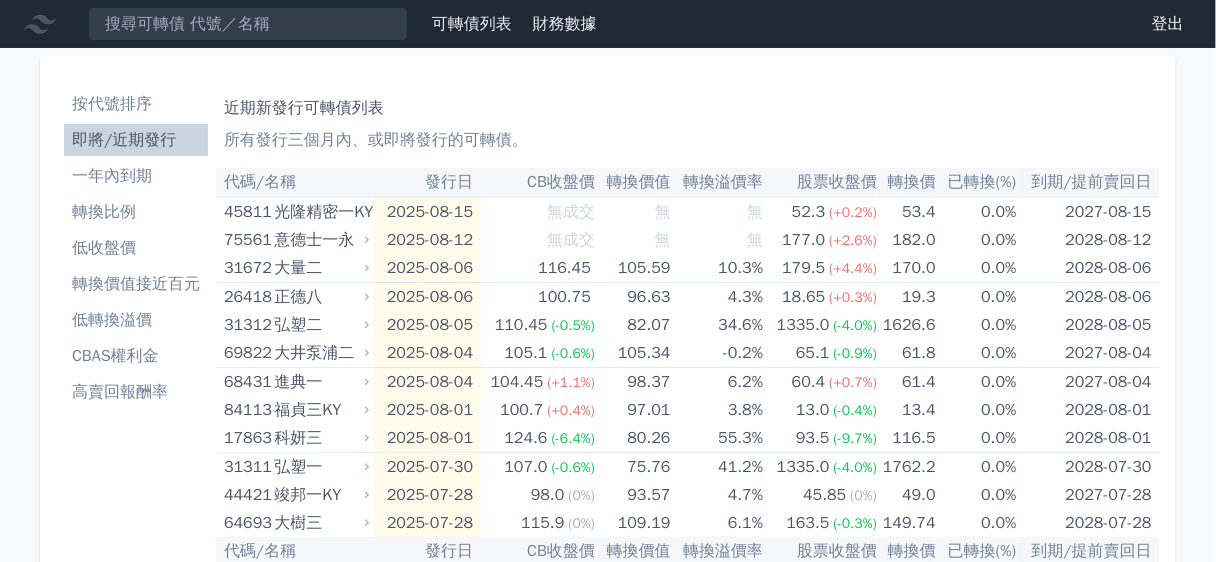 click on "轉換價值" at bounding box center [633, 182] 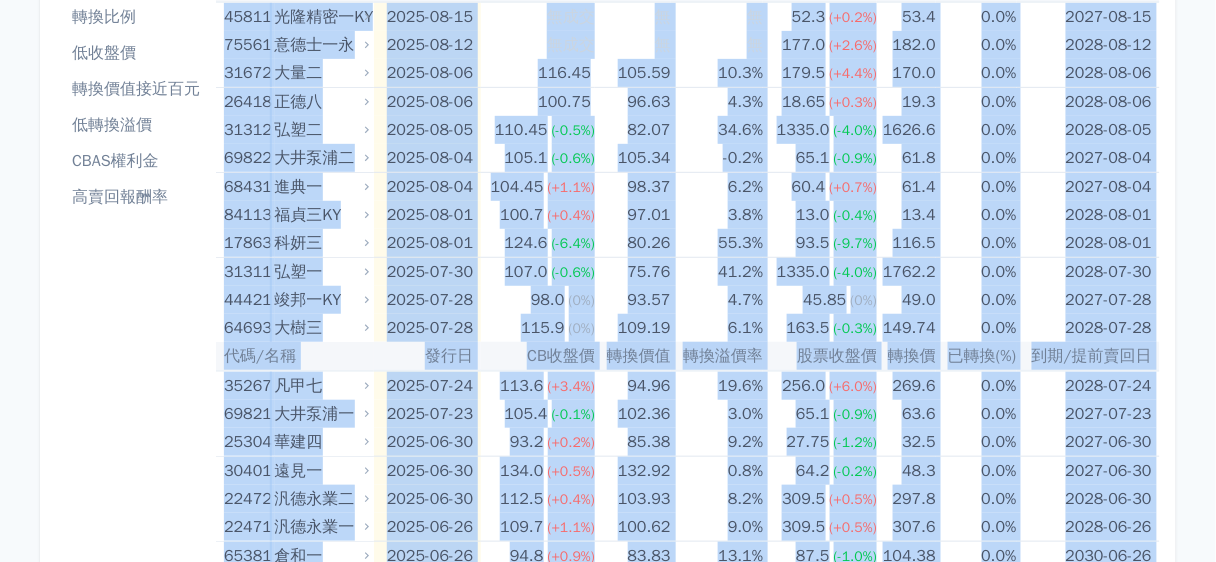 scroll, scrollTop: 283, scrollLeft: 0, axis: vertical 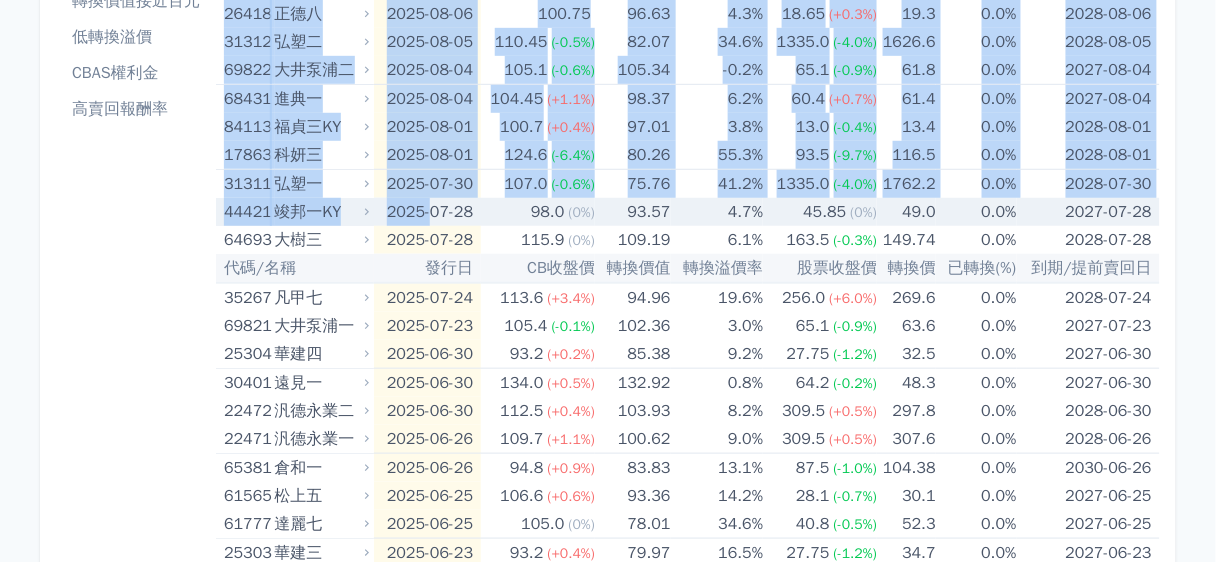 drag, startPoint x: 221, startPoint y: 205, endPoint x: 432, endPoint y: 207, distance: 211.00948 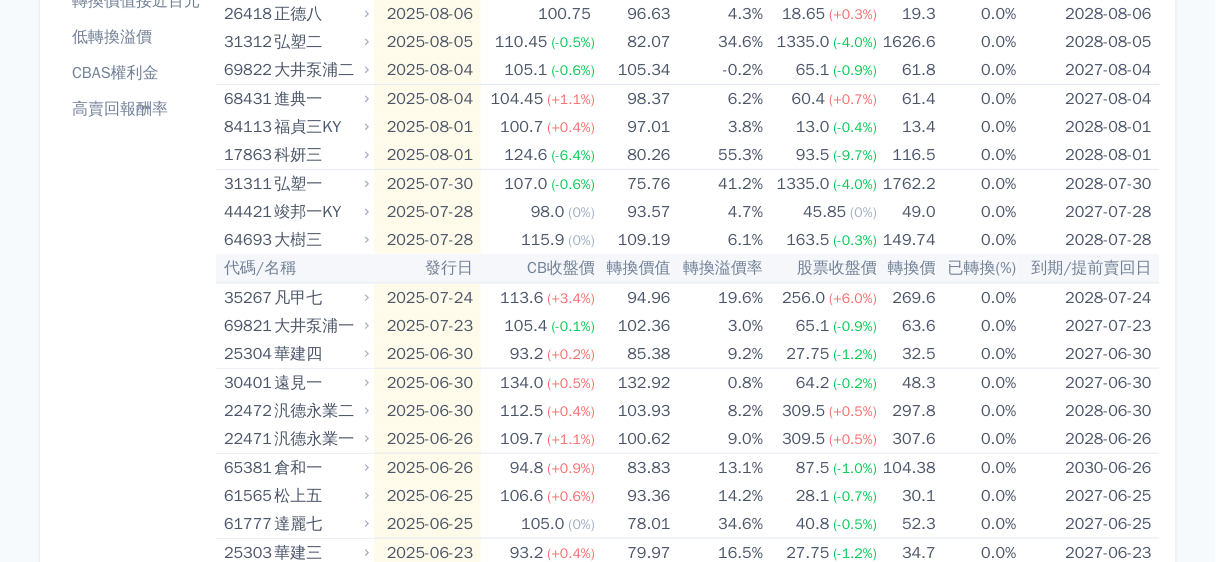click on "按代號排序
即將/近期發行
一年內到期
轉換比例
低收盤價
轉換價值接近百元
低轉換溢價
CBAS權利金
高賣回報酬率" at bounding box center [136, 423] 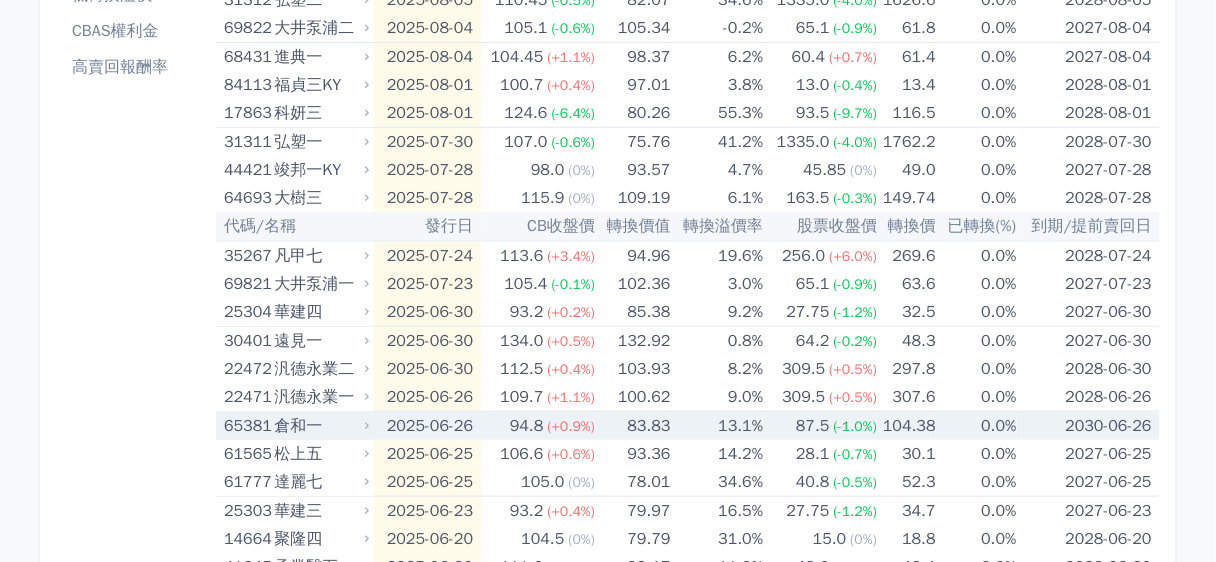 scroll, scrollTop: 0, scrollLeft: 0, axis: both 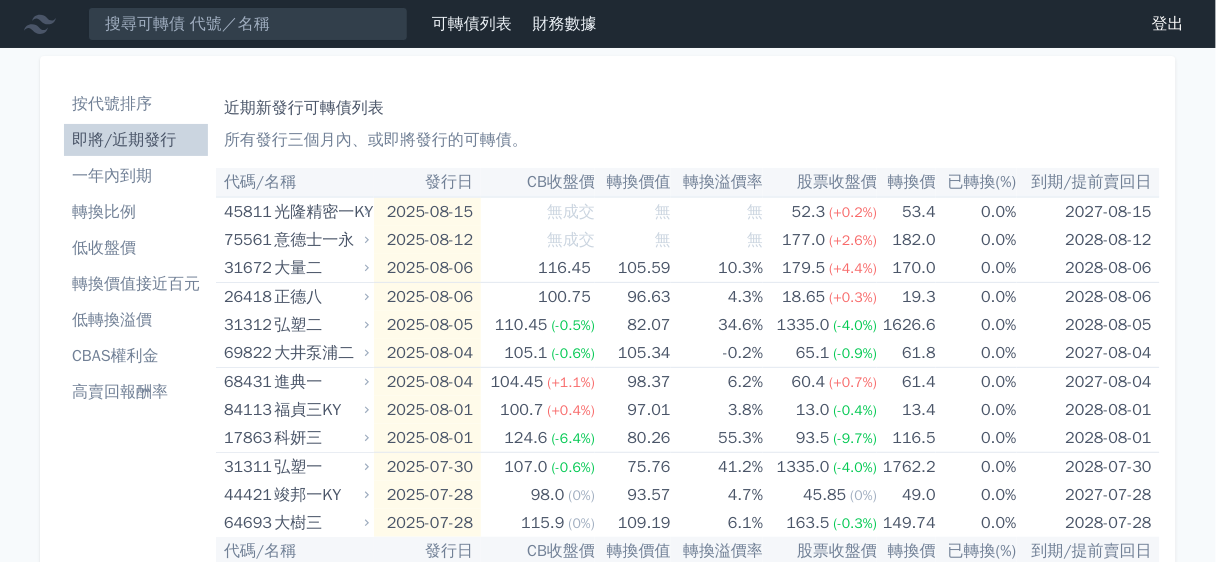click on "CBAS權利金" at bounding box center [136, 356] 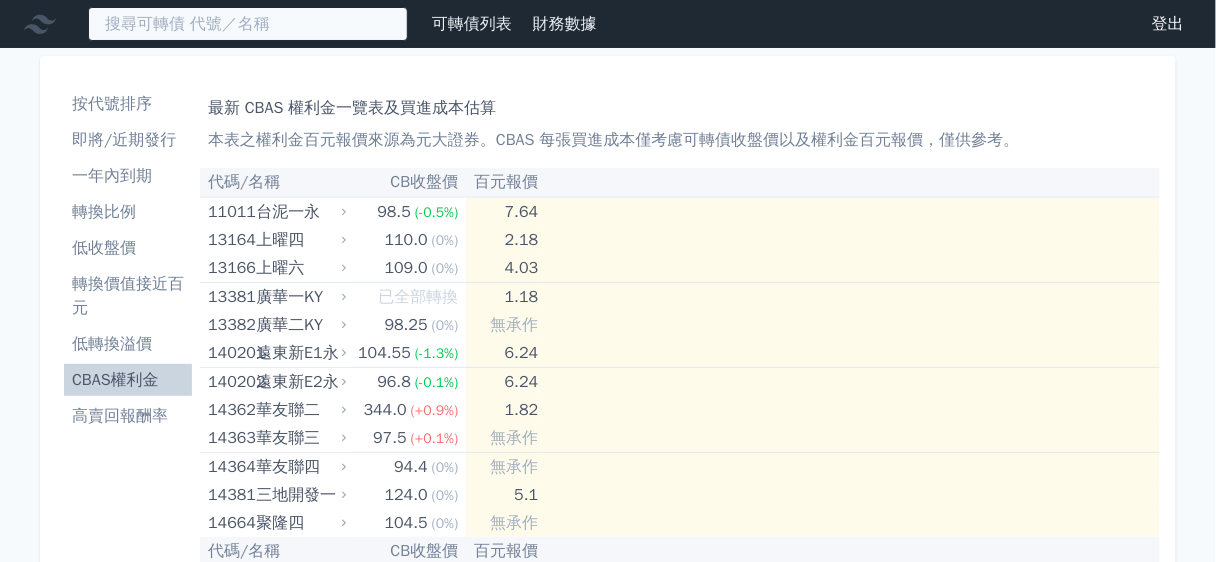 click at bounding box center (248, 24) 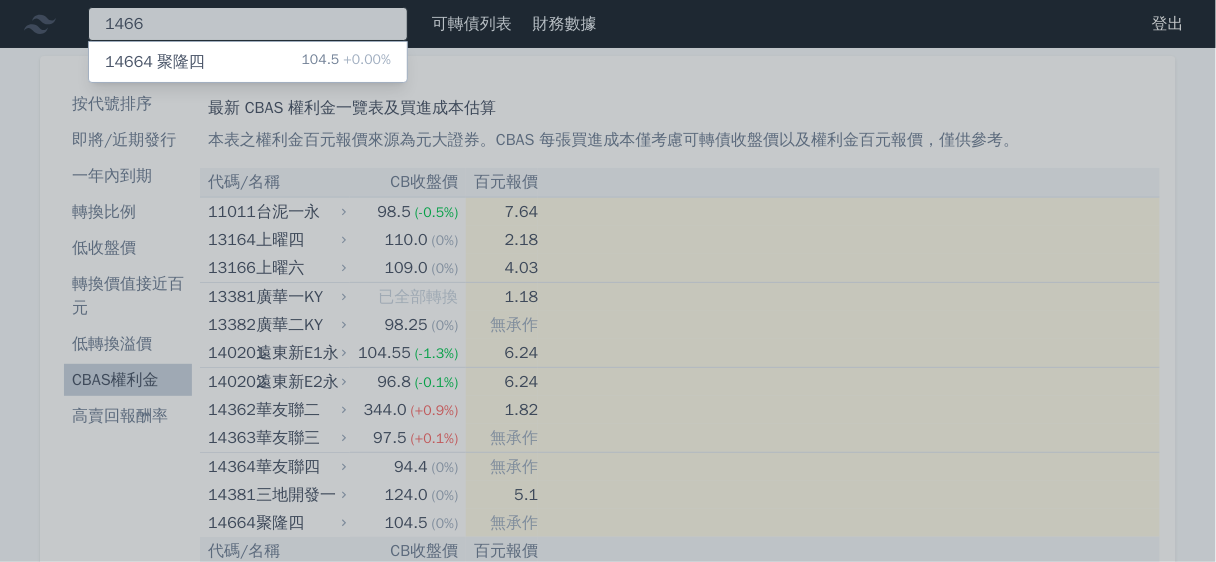 type on "1466" 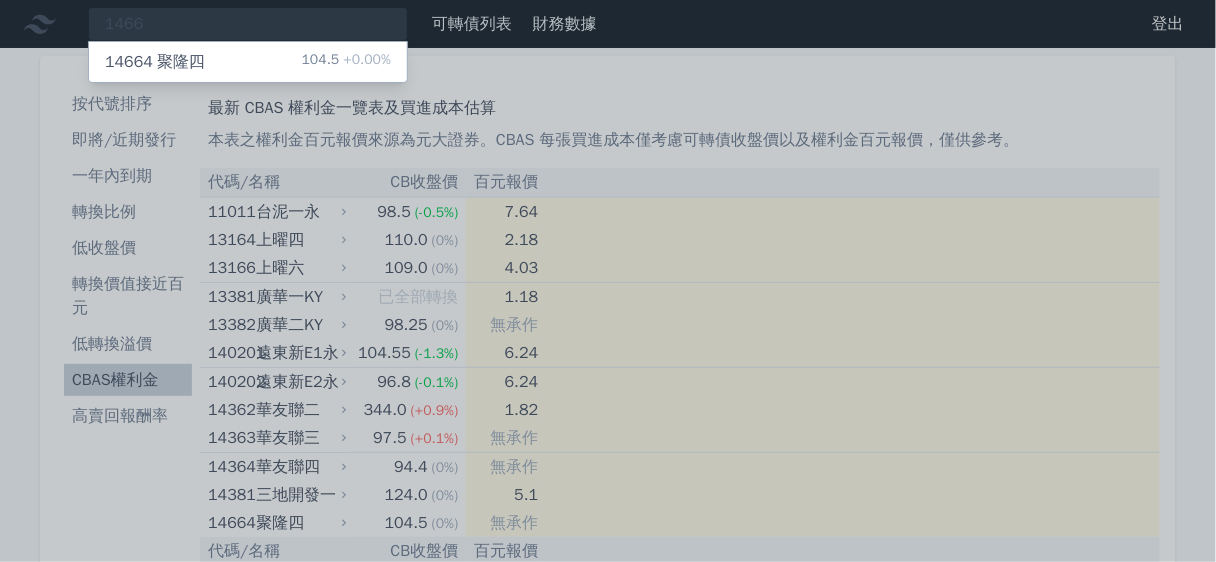 click on "14664 聚隆四" at bounding box center (155, 62) 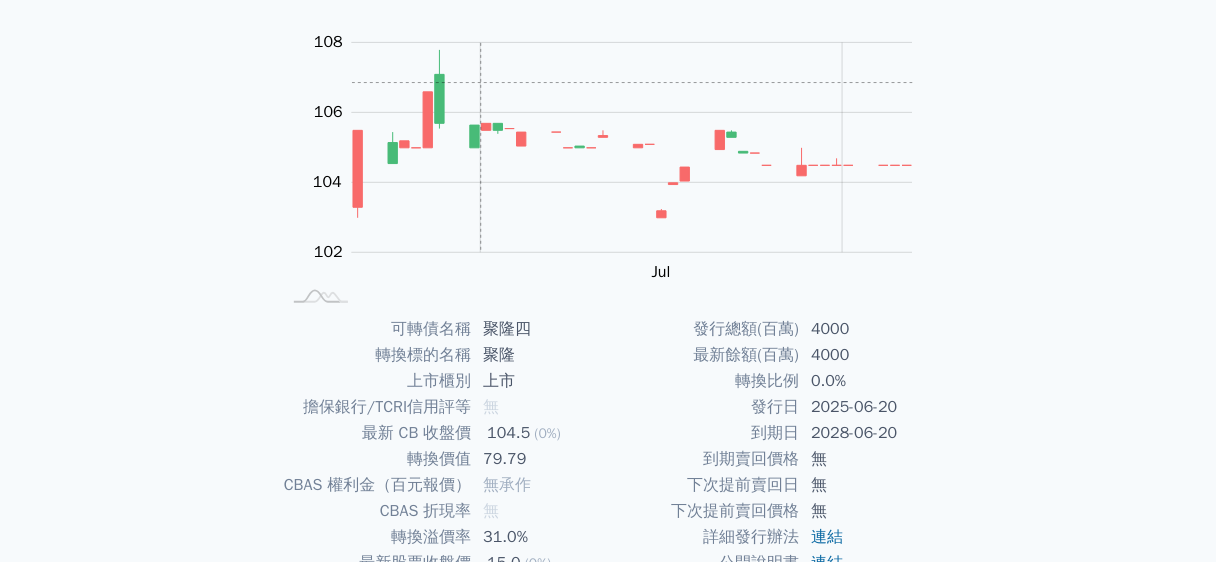 scroll, scrollTop: 363, scrollLeft: 0, axis: vertical 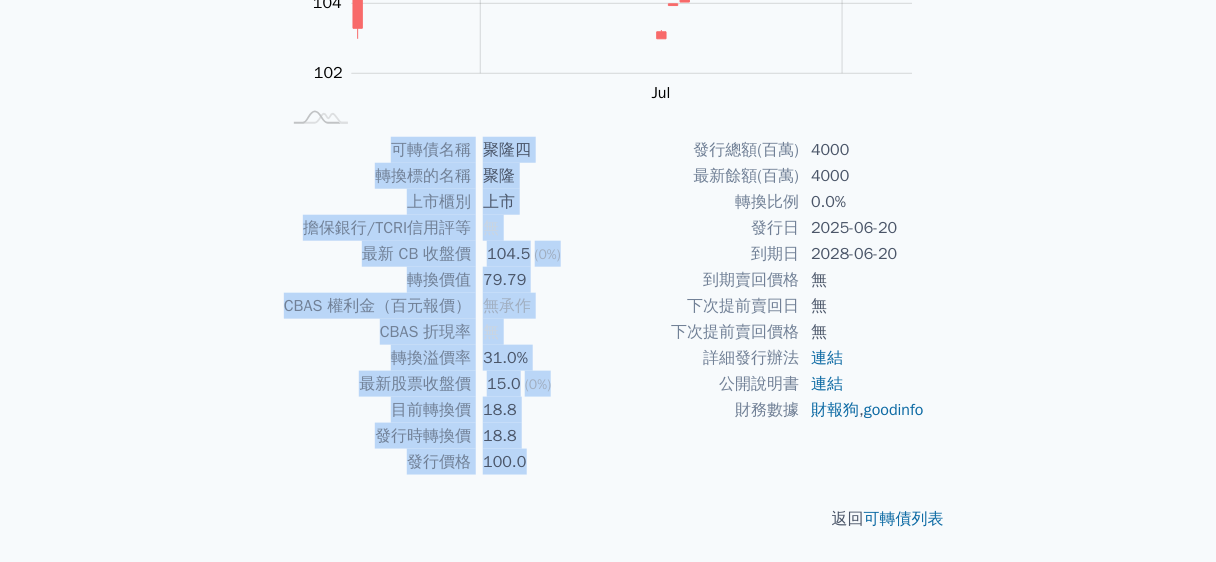 drag, startPoint x: 386, startPoint y: 141, endPoint x: 972, endPoint y: 460, distance: 667.20087 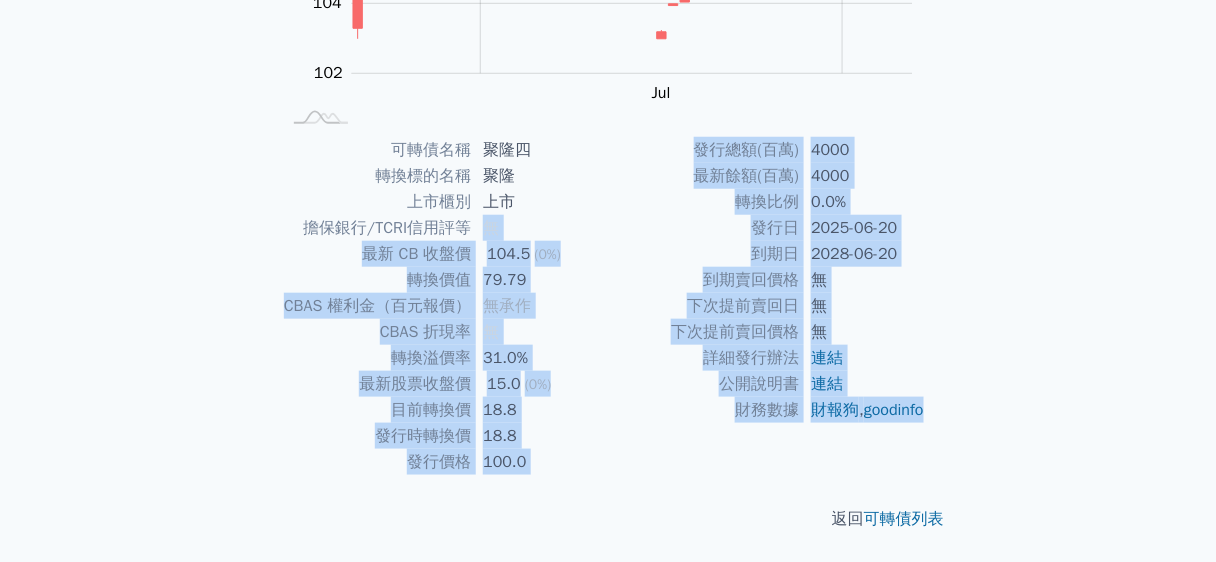 drag, startPoint x: 931, startPoint y: 443, endPoint x: 454, endPoint y: 221, distance: 526.1302 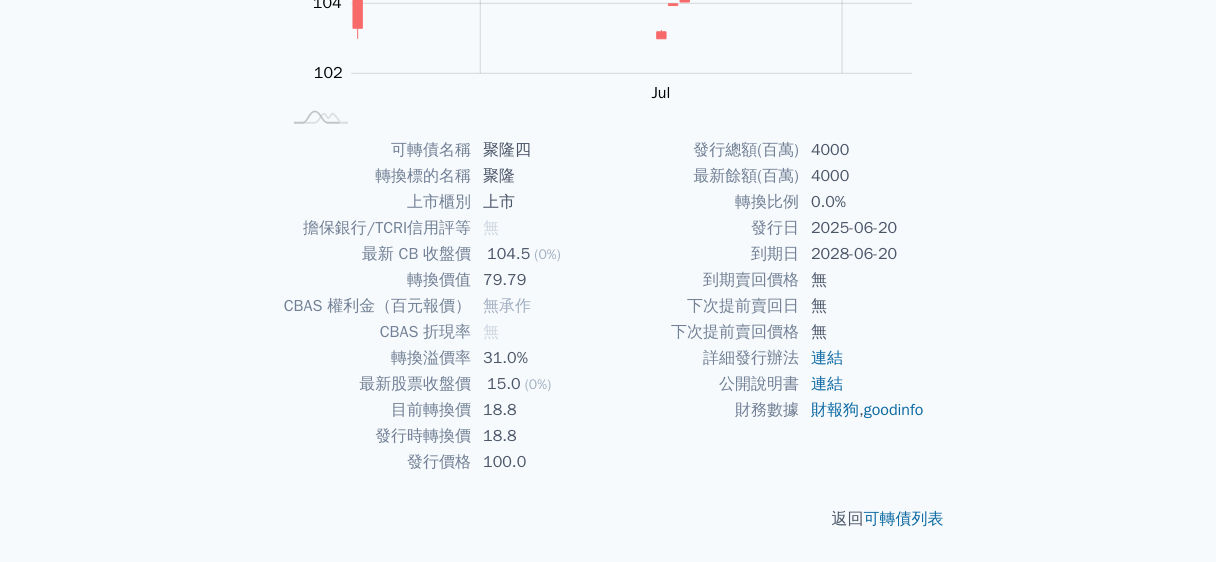 click on "可轉債名稱" at bounding box center (375, 150) 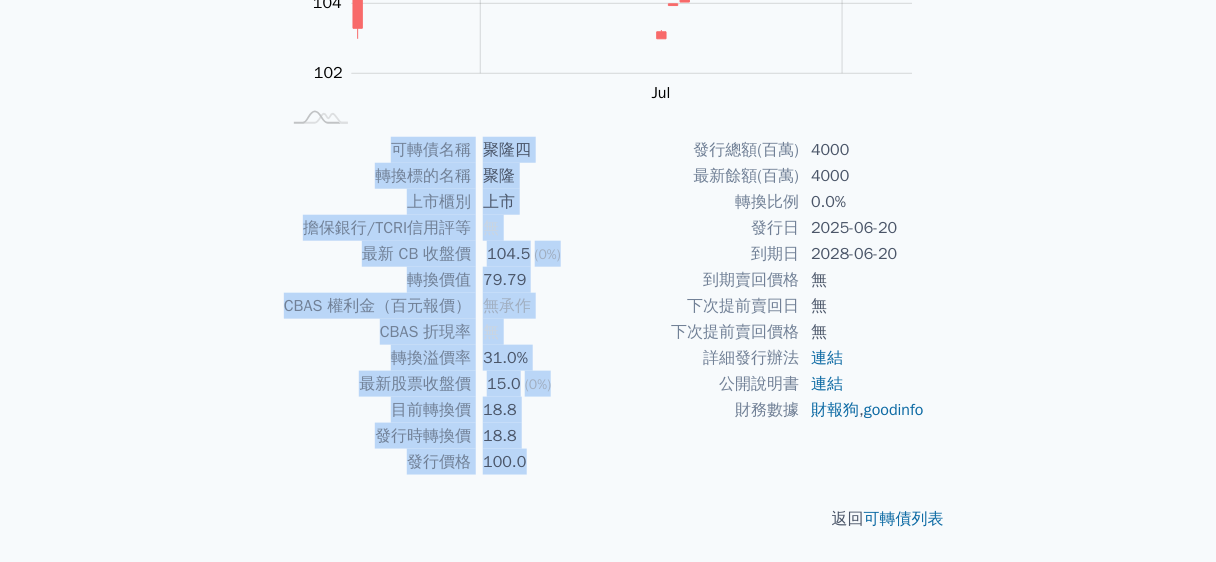 drag, startPoint x: 389, startPoint y: 140, endPoint x: 979, endPoint y: 460, distance: 671.193 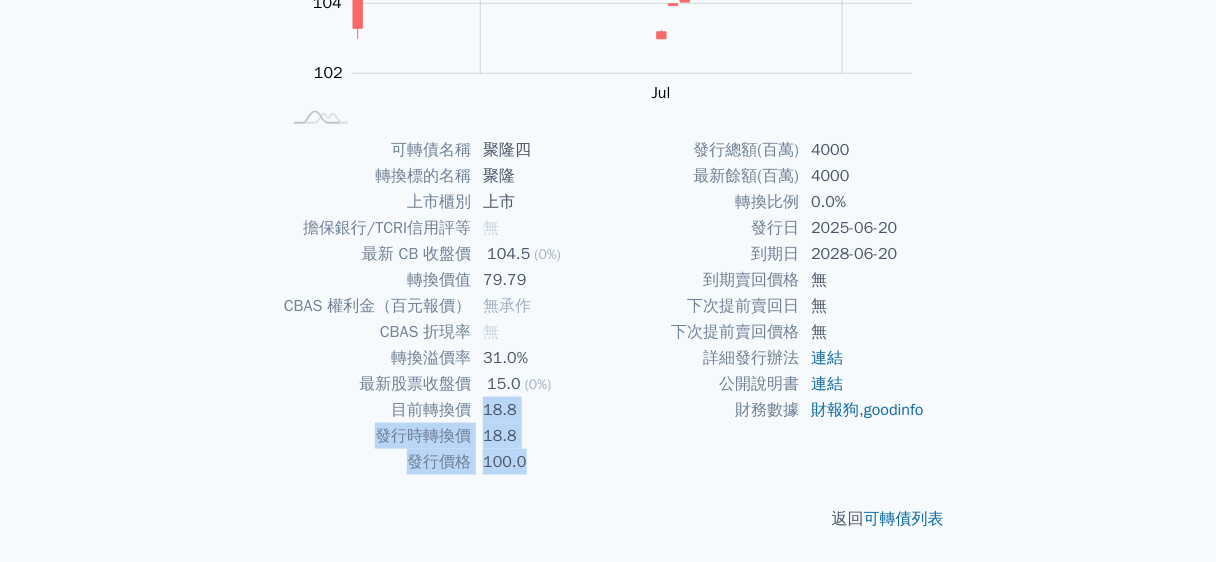drag, startPoint x: 528, startPoint y: 467, endPoint x: 468, endPoint y: 404, distance: 87 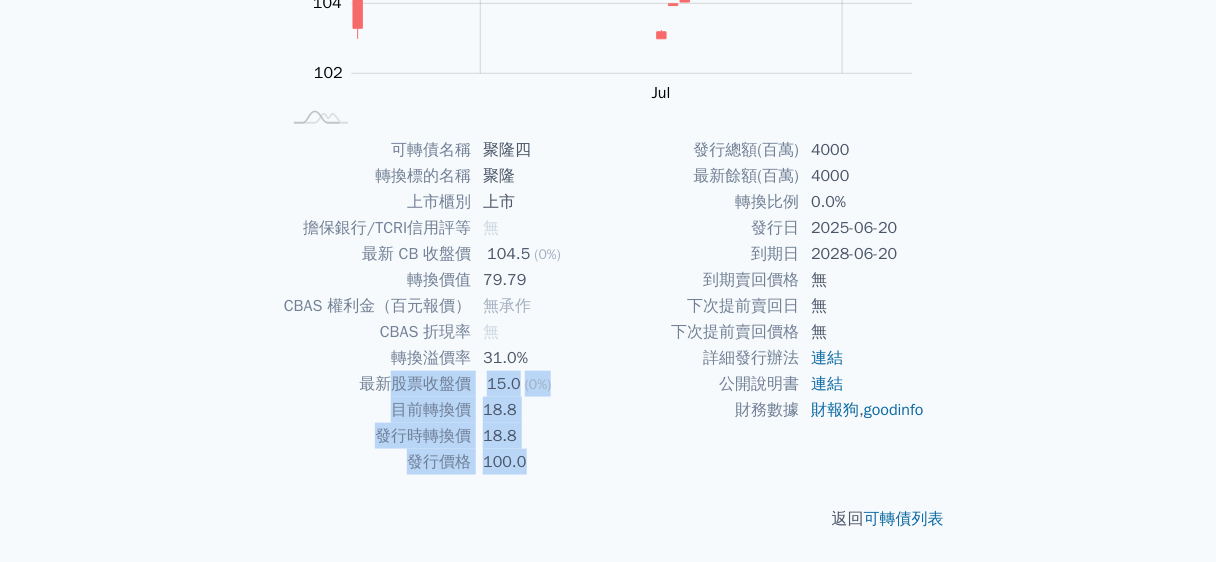 drag, startPoint x: 566, startPoint y: 449, endPoint x: 391, endPoint y: 392, distance: 184.0489 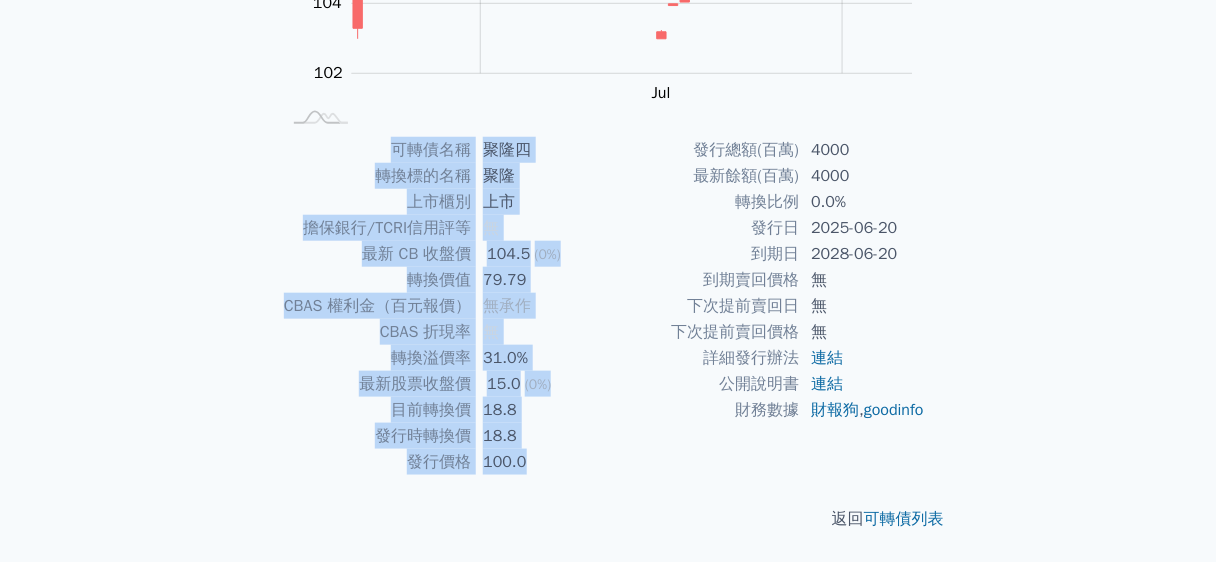 drag, startPoint x: 1008, startPoint y: 460, endPoint x: 386, endPoint y: 160, distance: 690.5679 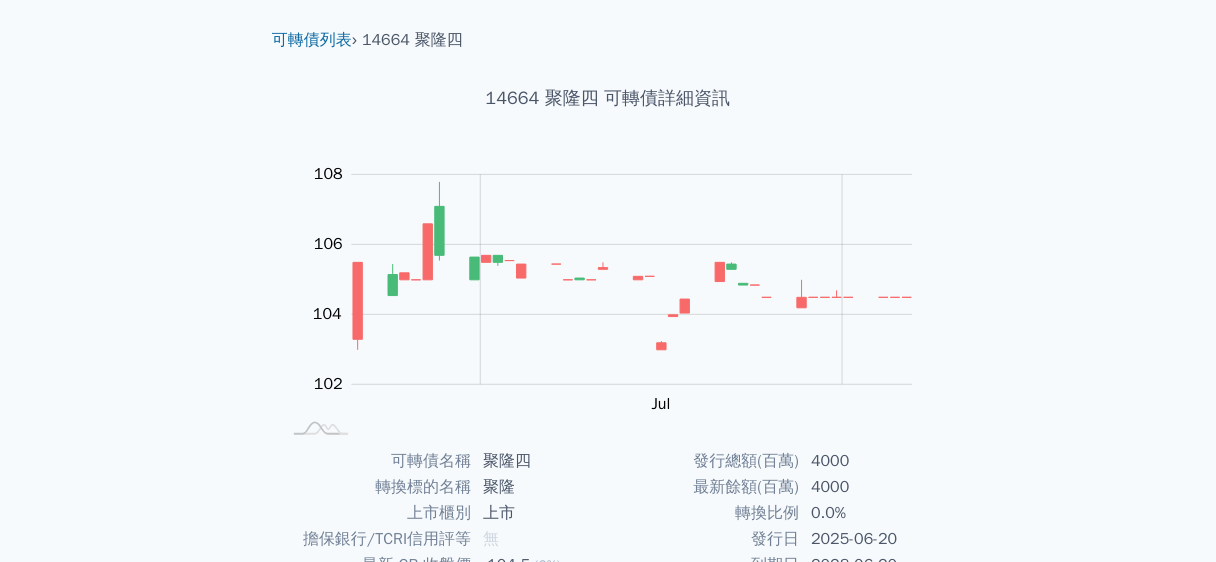 scroll, scrollTop: 0, scrollLeft: 0, axis: both 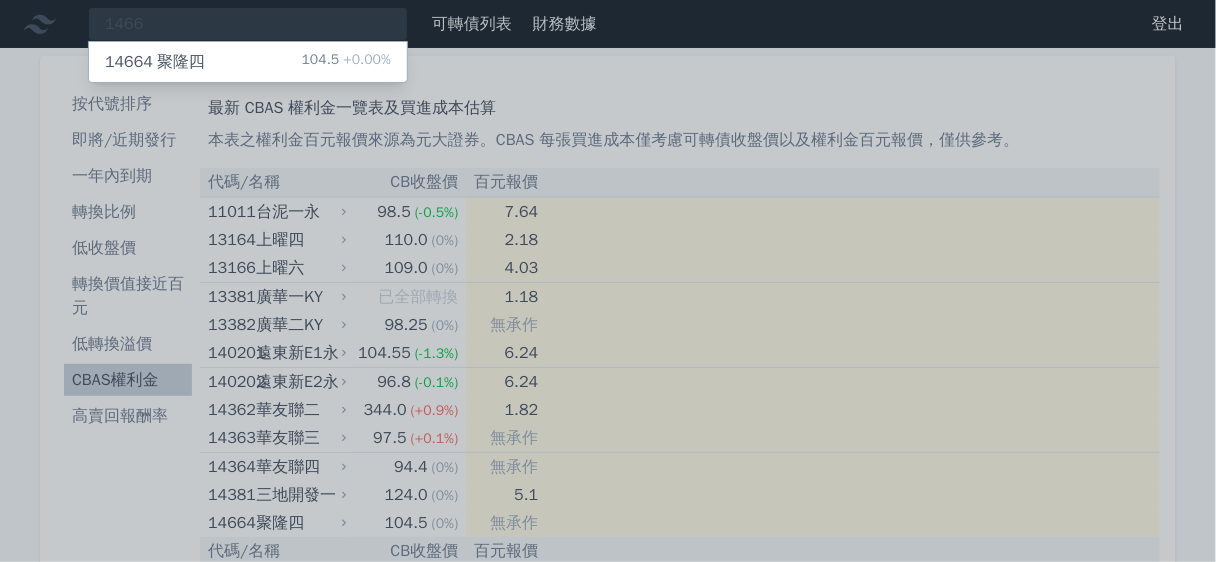 click at bounding box center (608, 281) 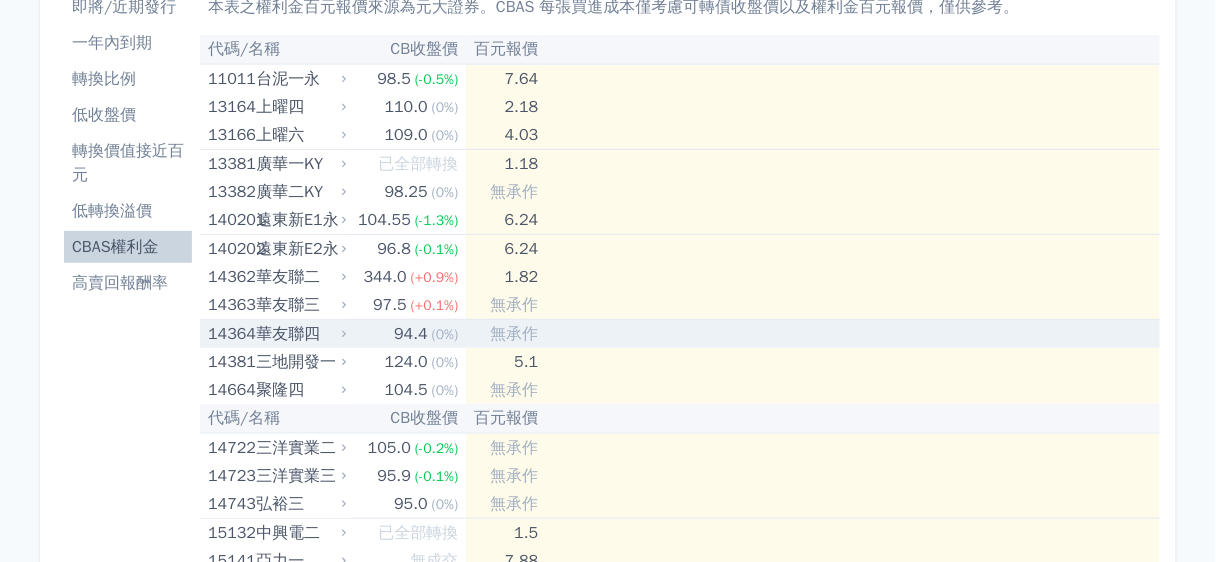 scroll, scrollTop: 0, scrollLeft: 0, axis: both 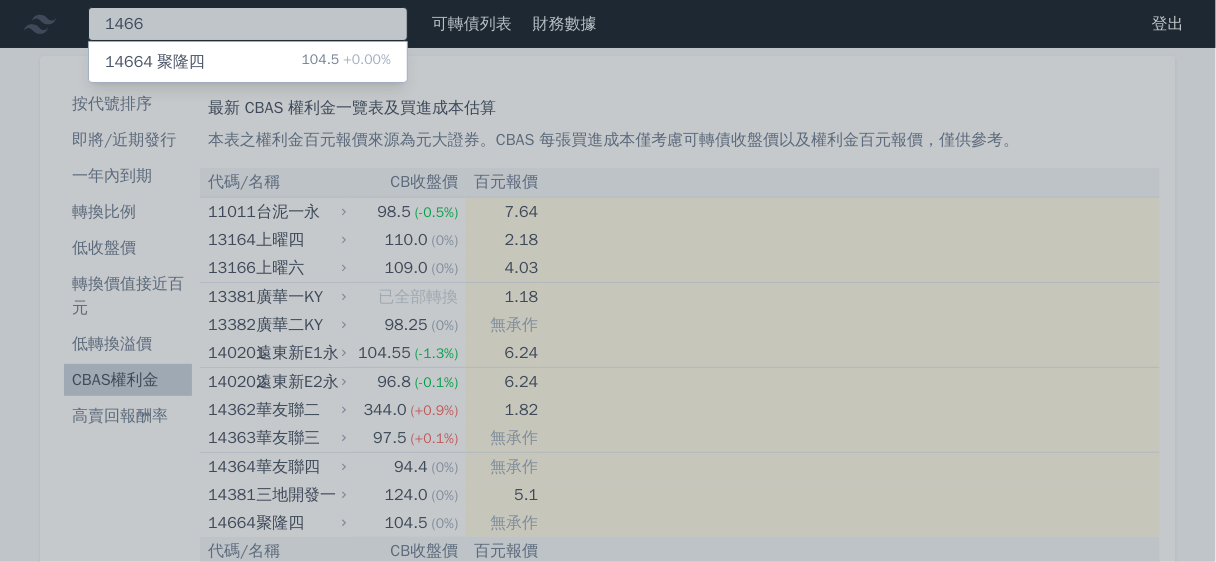 click on "1466
14664 聚隆四
104.5 +0.00%" at bounding box center [248, 24] 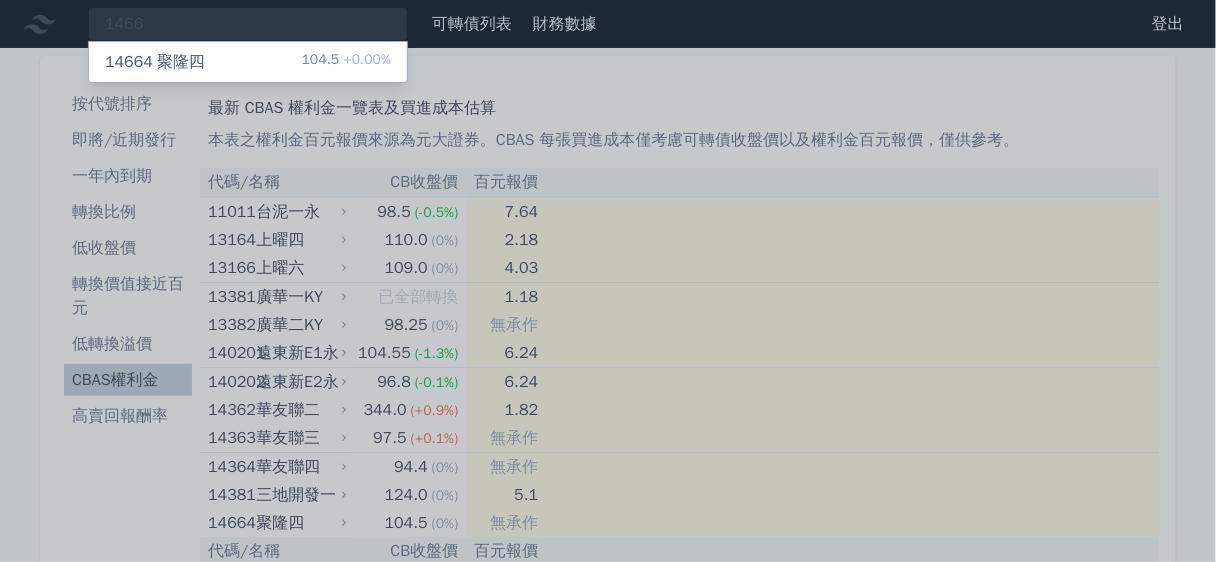 click on "14664 聚隆四" at bounding box center [155, 62] 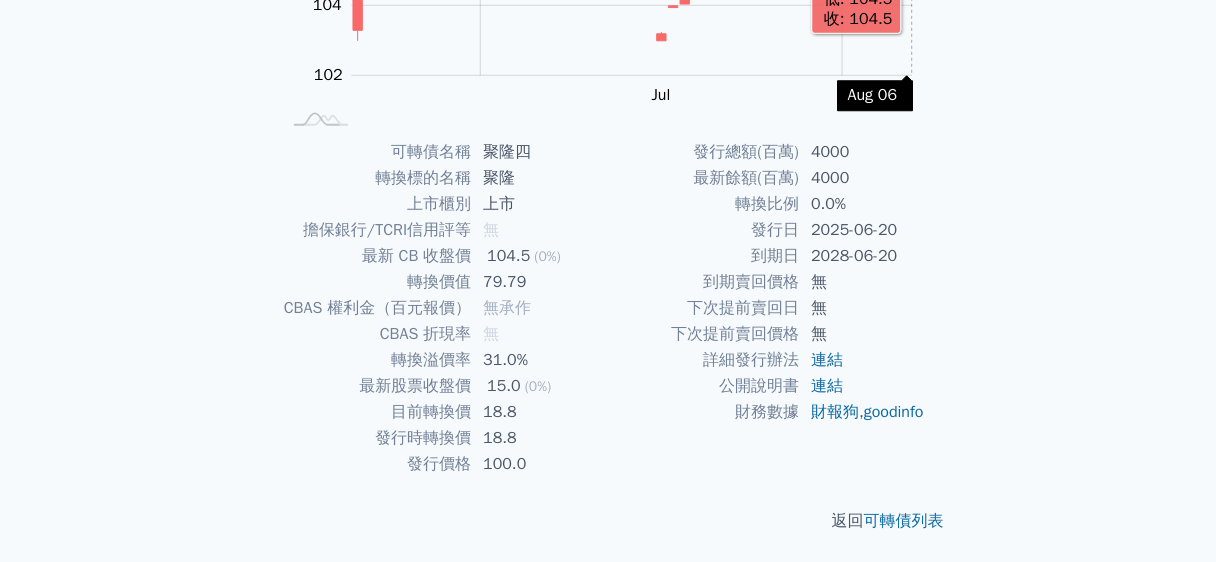 scroll, scrollTop: 363, scrollLeft: 0, axis: vertical 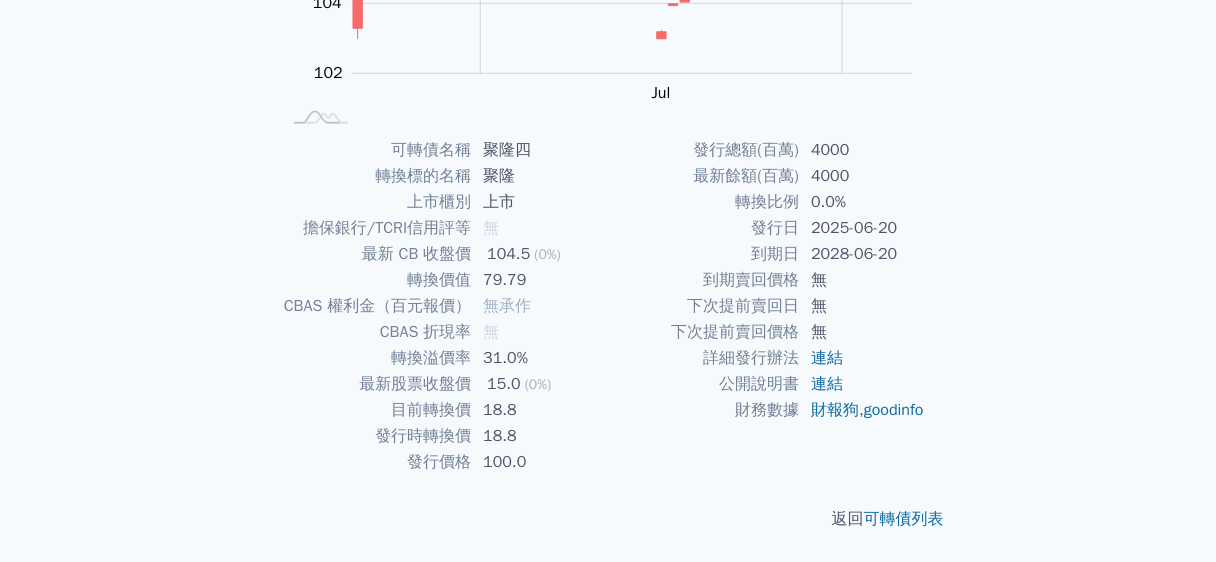 click on "到期賣回價格" at bounding box center [703, 280] 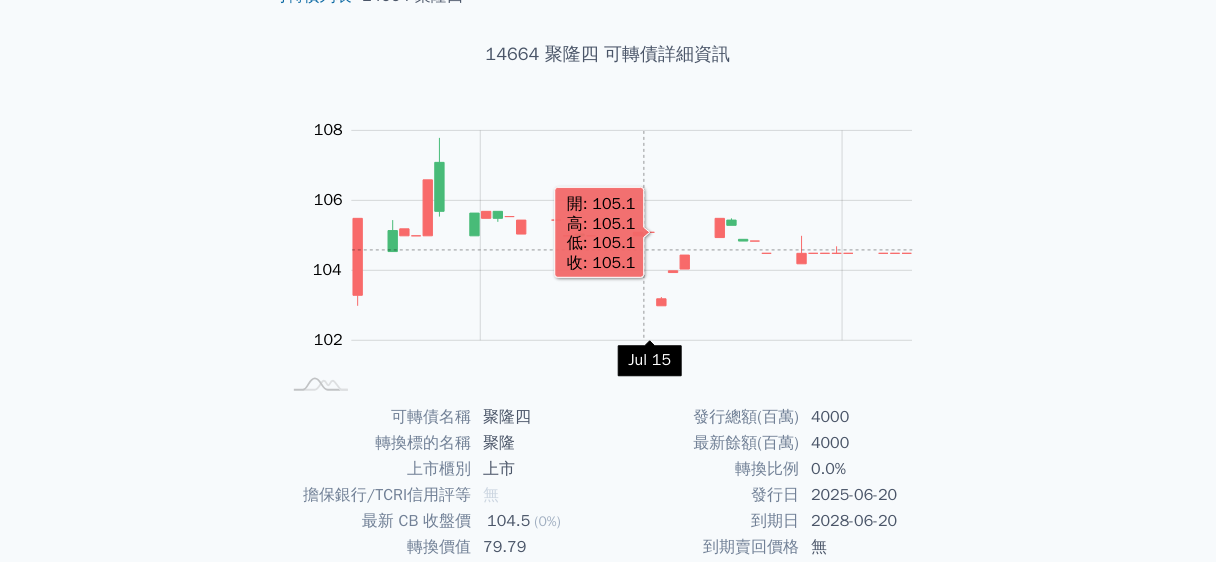 scroll, scrollTop: 230, scrollLeft: 0, axis: vertical 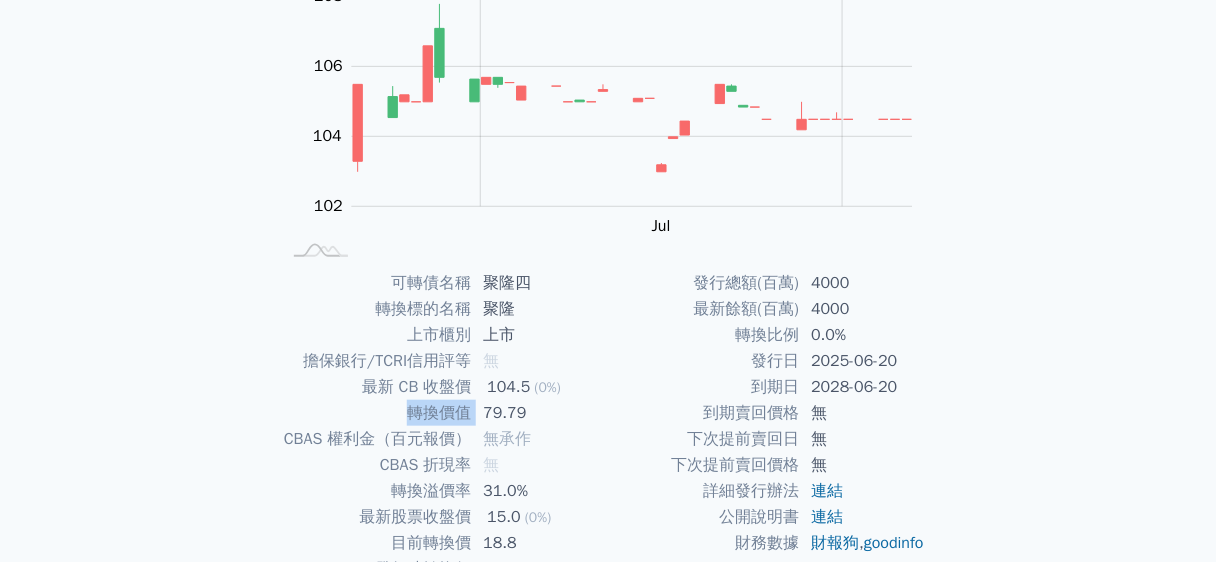 drag, startPoint x: 403, startPoint y: 415, endPoint x: 471, endPoint y: 417, distance: 68.0294 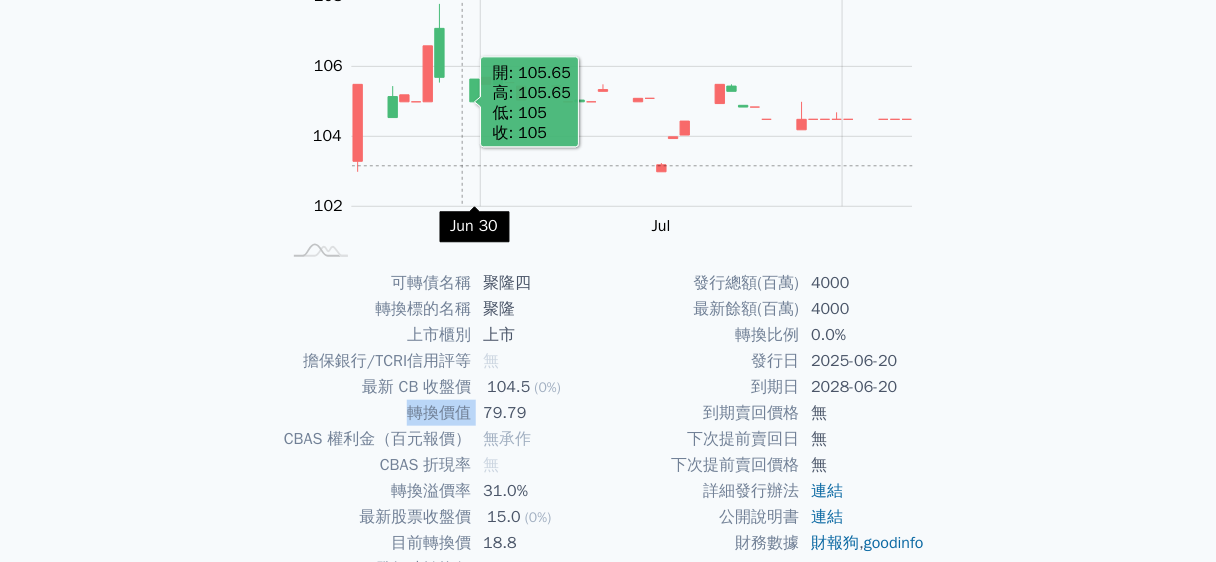 copy on "轉換價值" 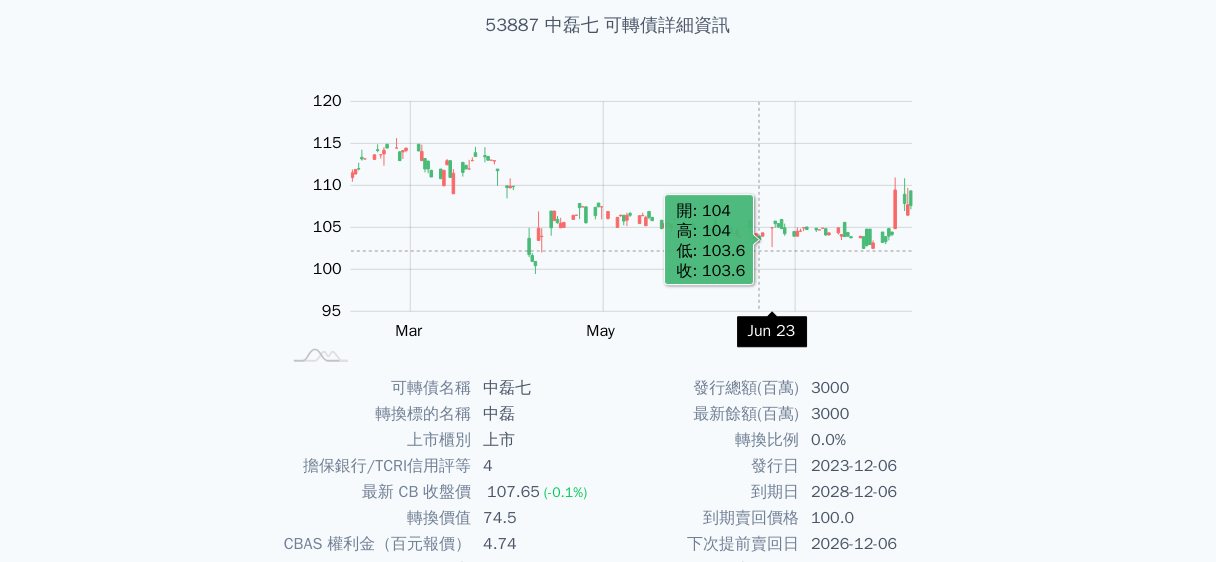 scroll, scrollTop: 363, scrollLeft: 0, axis: vertical 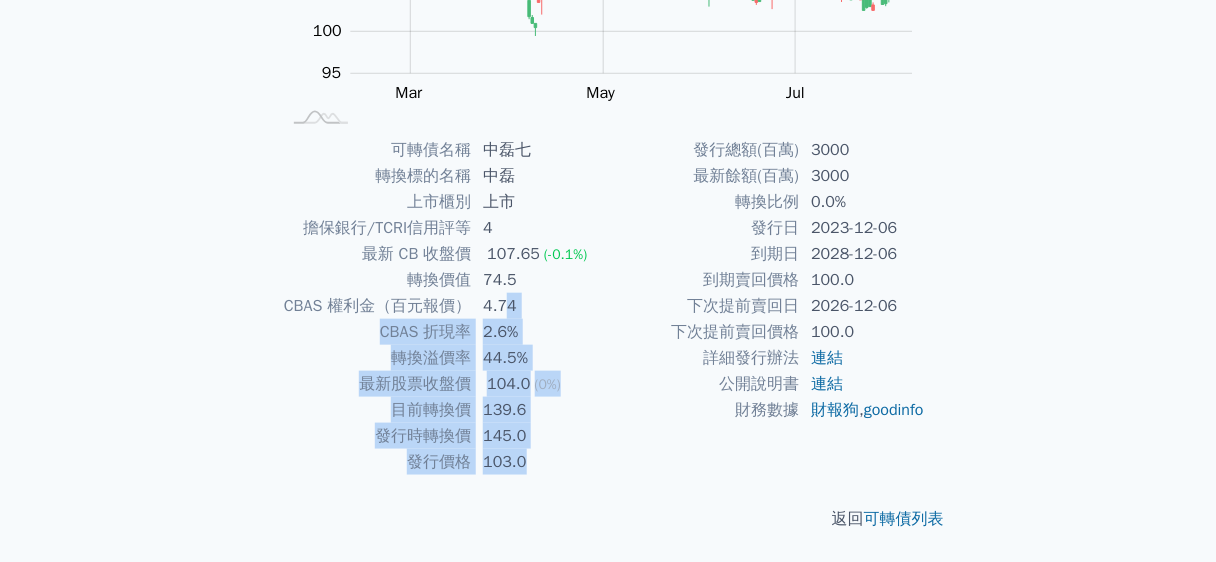 drag, startPoint x: 544, startPoint y: 456, endPoint x: 506, endPoint y: 294, distance: 166.39711 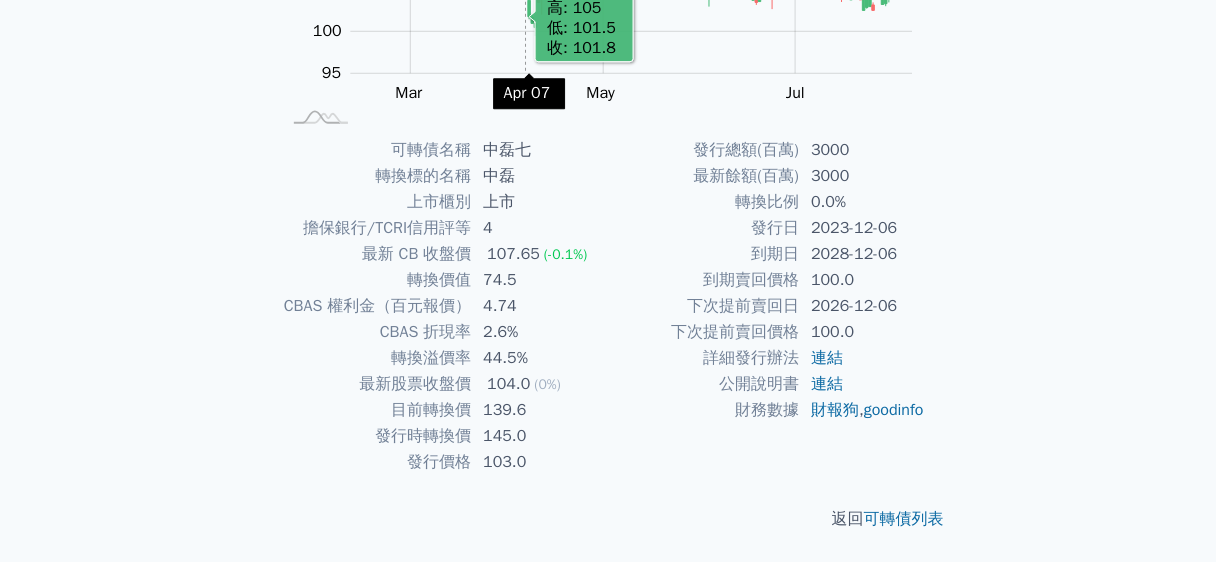scroll, scrollTop: 0, scrollLeft: 0, axis: both 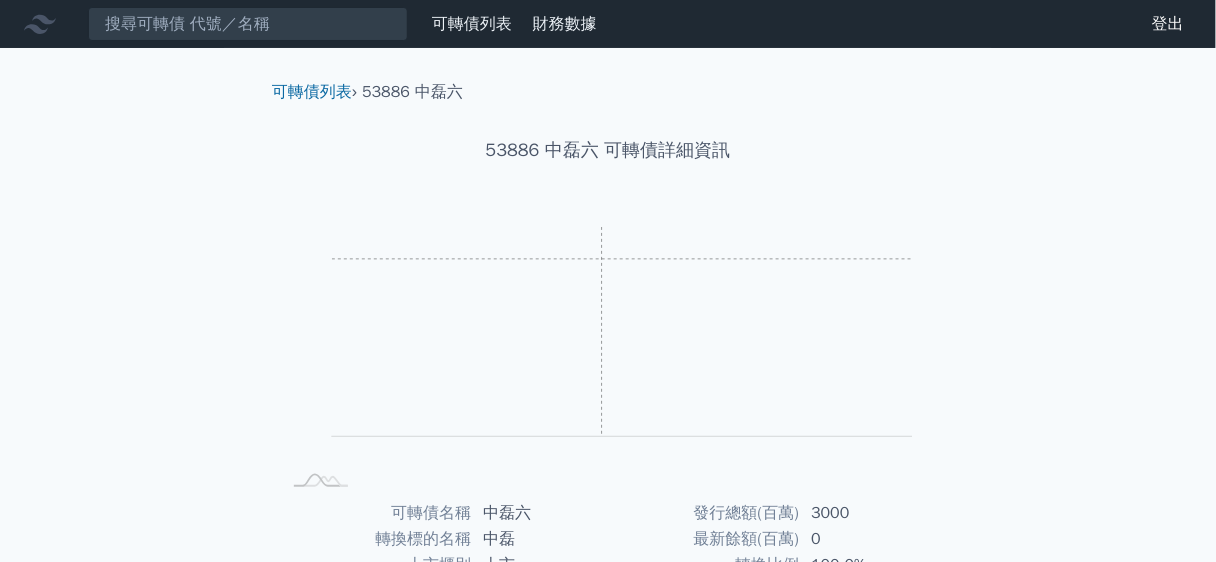 click 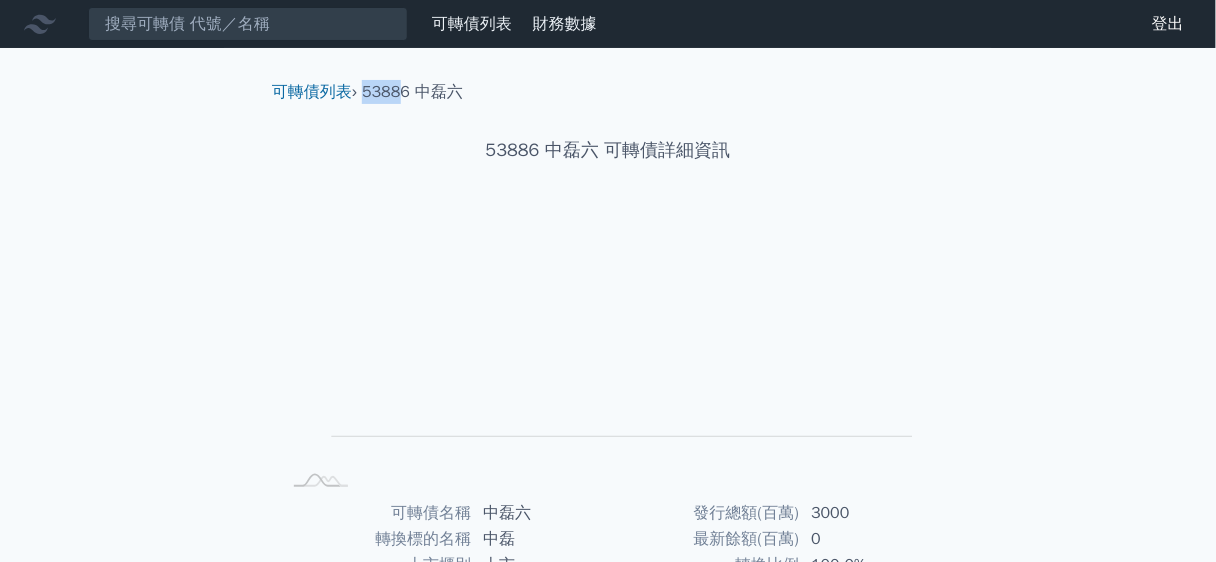 drag, startPoint x: 368, startPoint y: 86, endPoint x: 400, endPoint y: 99, distance: 34.539833 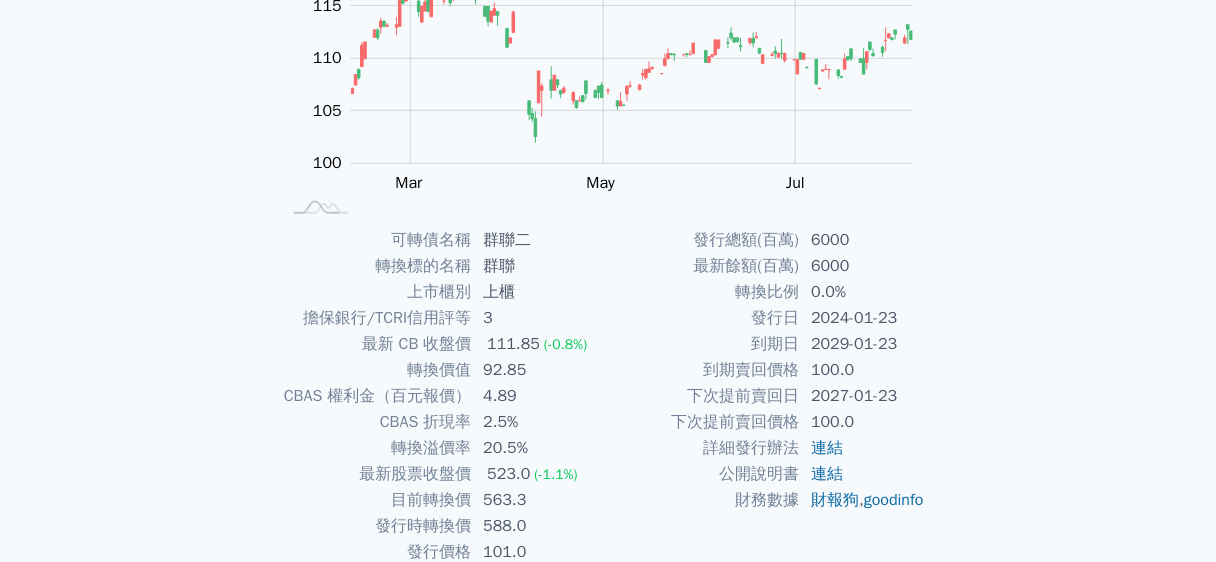 scroll, scrollTop: 363, scrollLeft: 0, axis: vertical 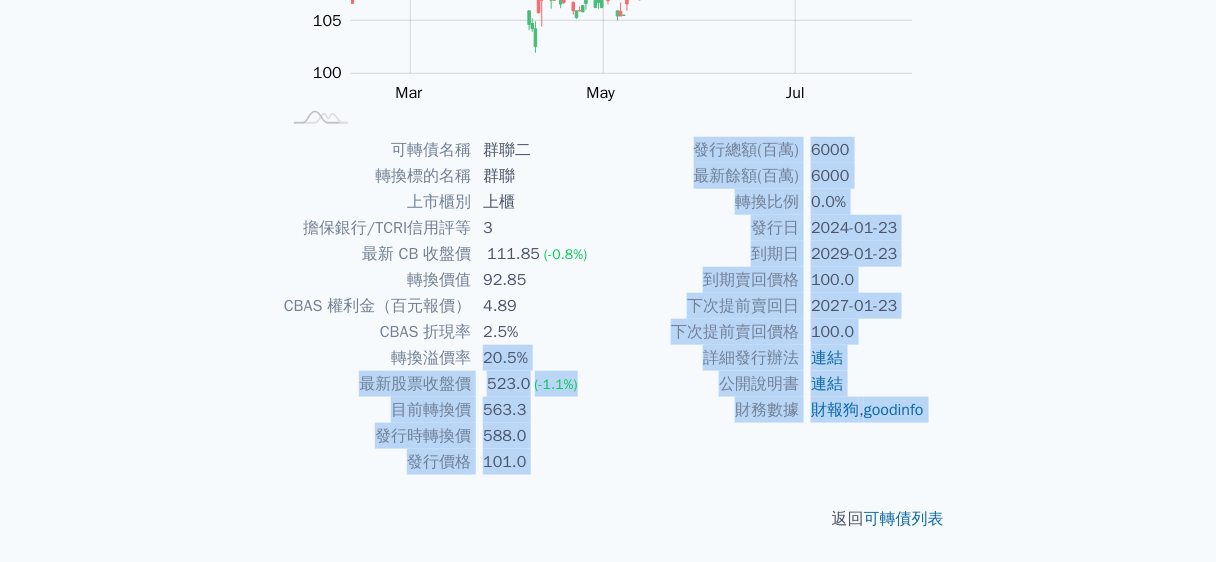 drag, startPoint x: 552, startPoint y: 480, endPoint x: 424, endPoint y: 301, distance: 220.05681 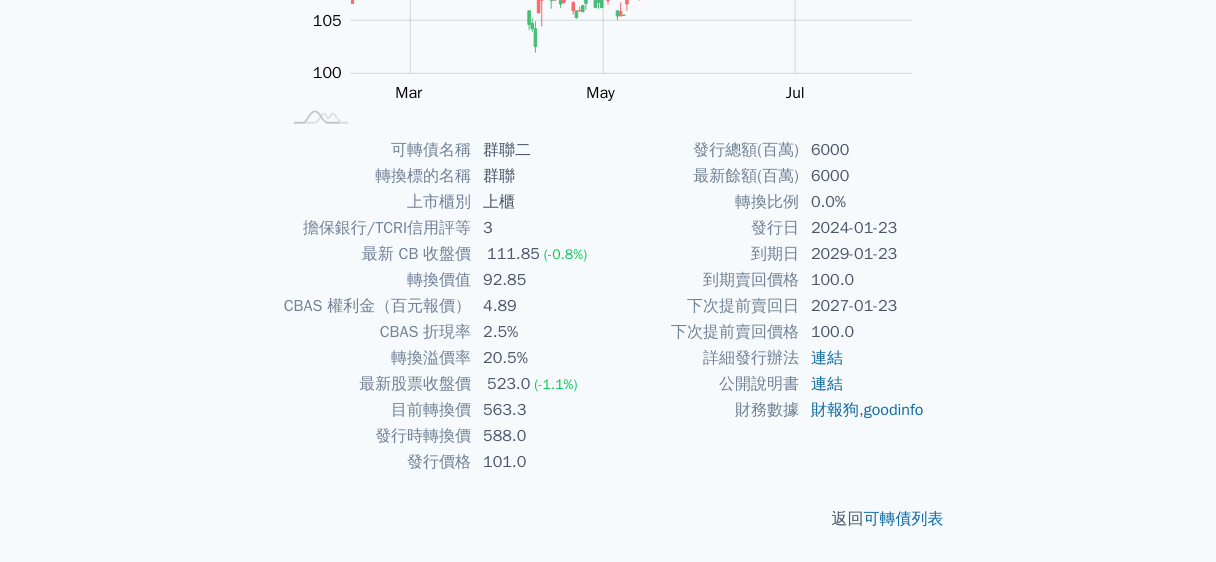 click on "最新 CB 收盤價" at bounding box center (375, 254) 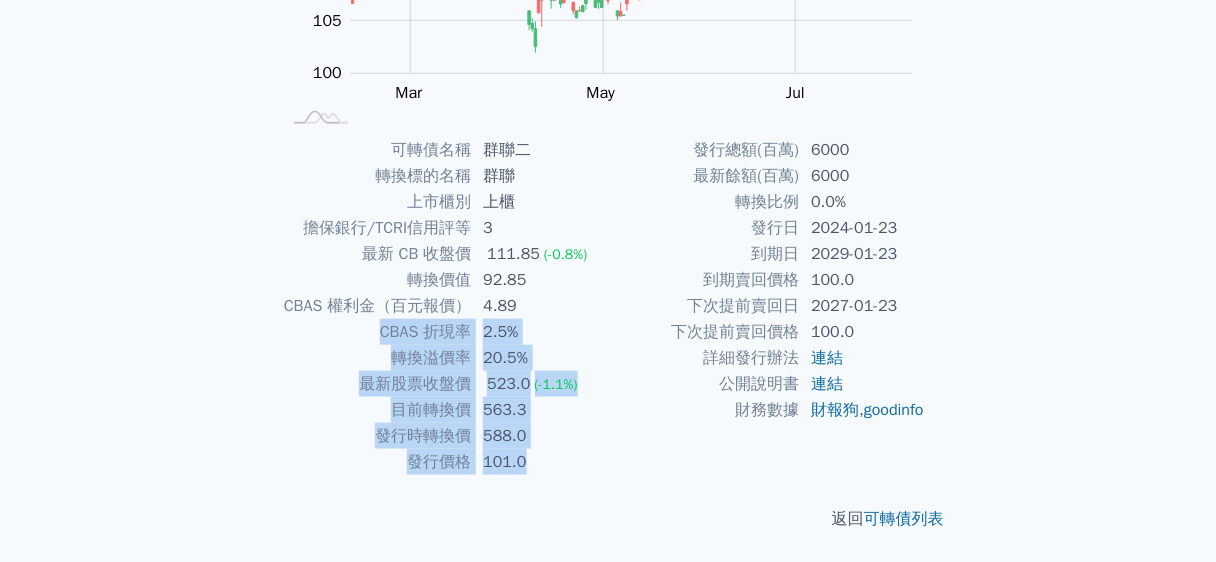 drag, startPoint x: 536, startPoint y: 422, endPoint x: 516, endPoint y: 314, distance: 109.83624 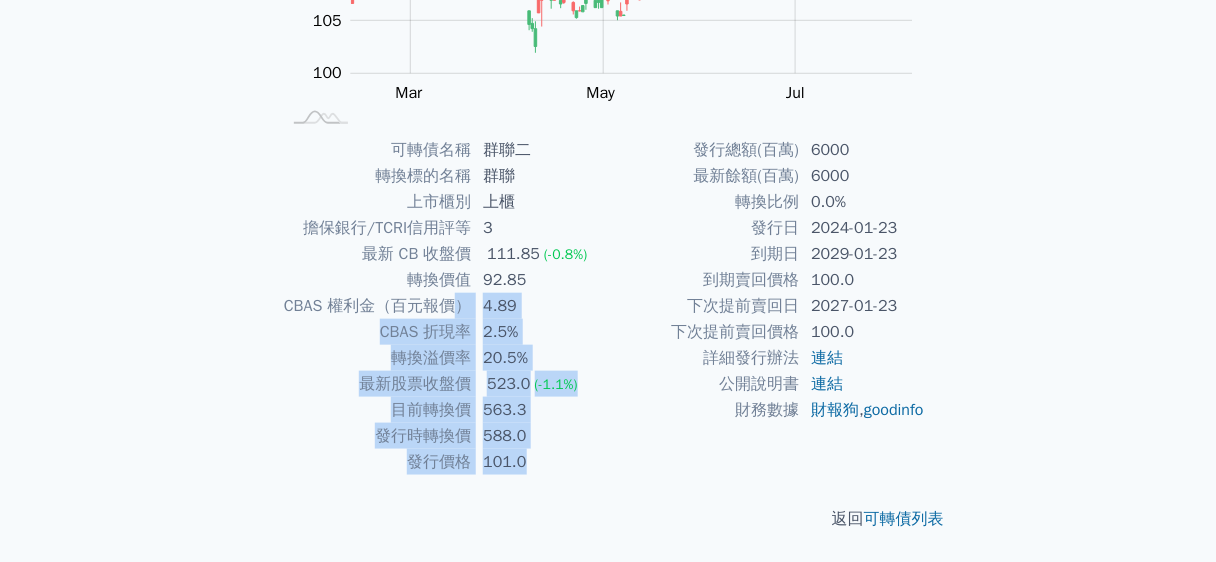 drag, startPoint x: 546, startPoint y: 456, endPoint x: 451, endPoint y: 296, distance: 186.07794 